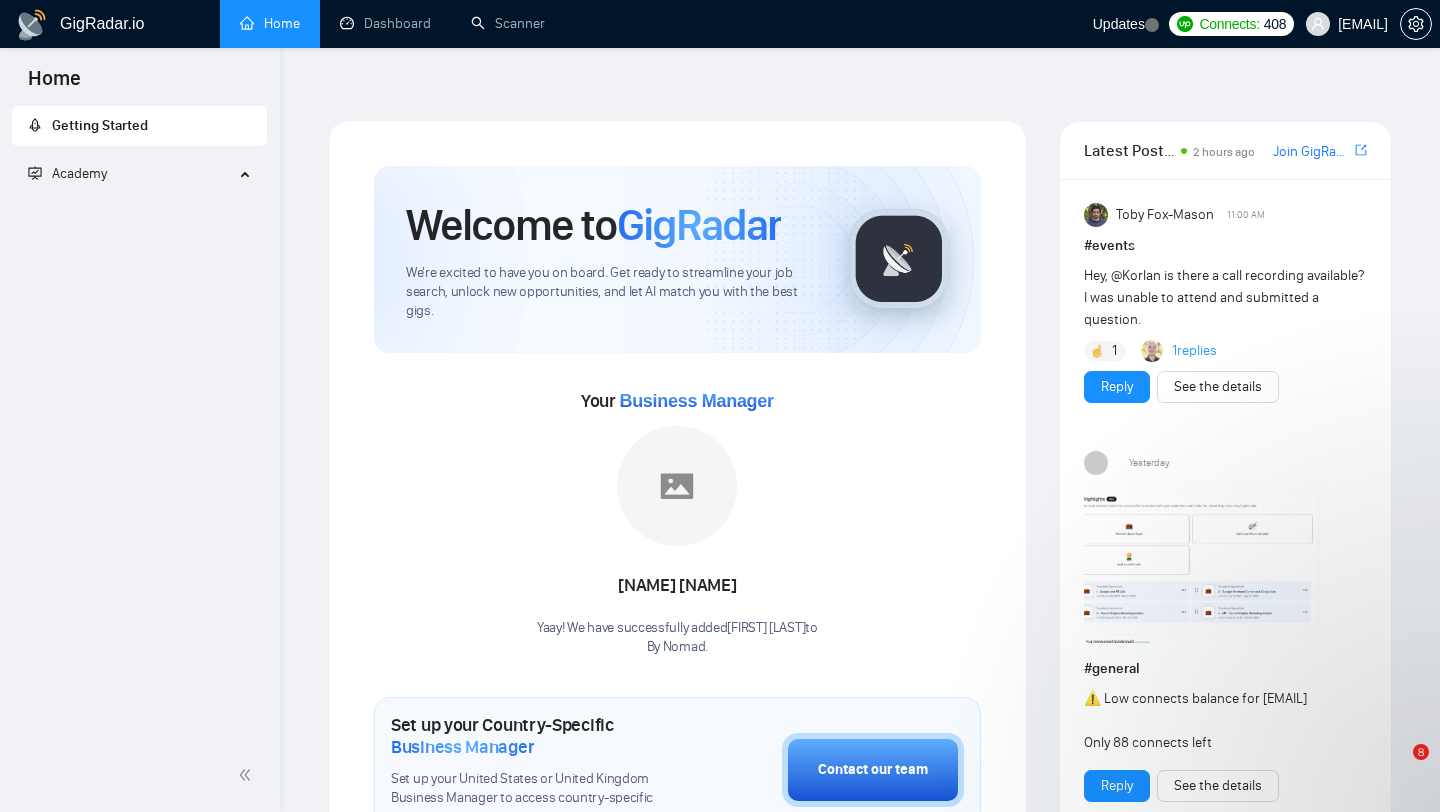 scroll, scrollTop: 0, scrollLeft: 0, axis: both 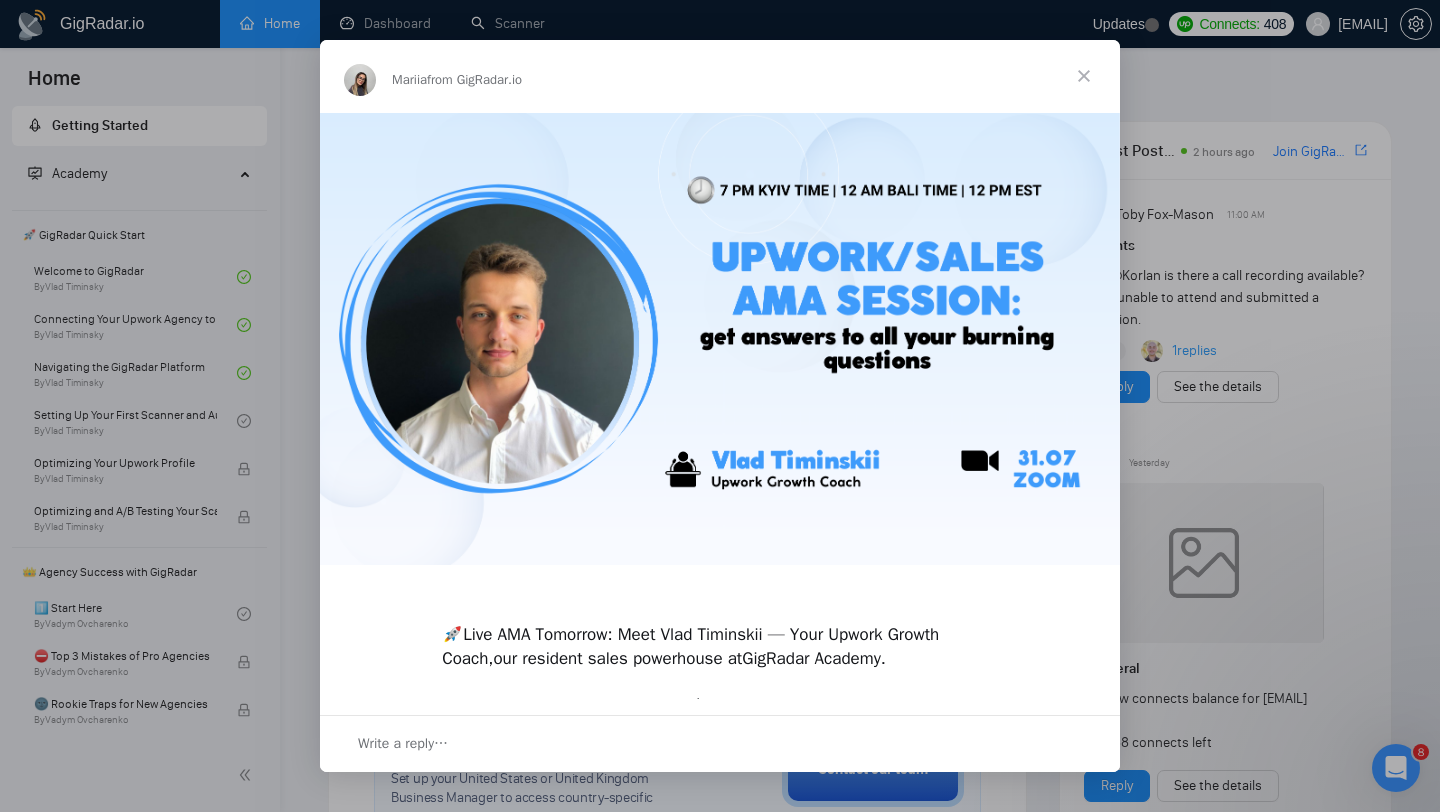 click at bounding box center [1084, 76] 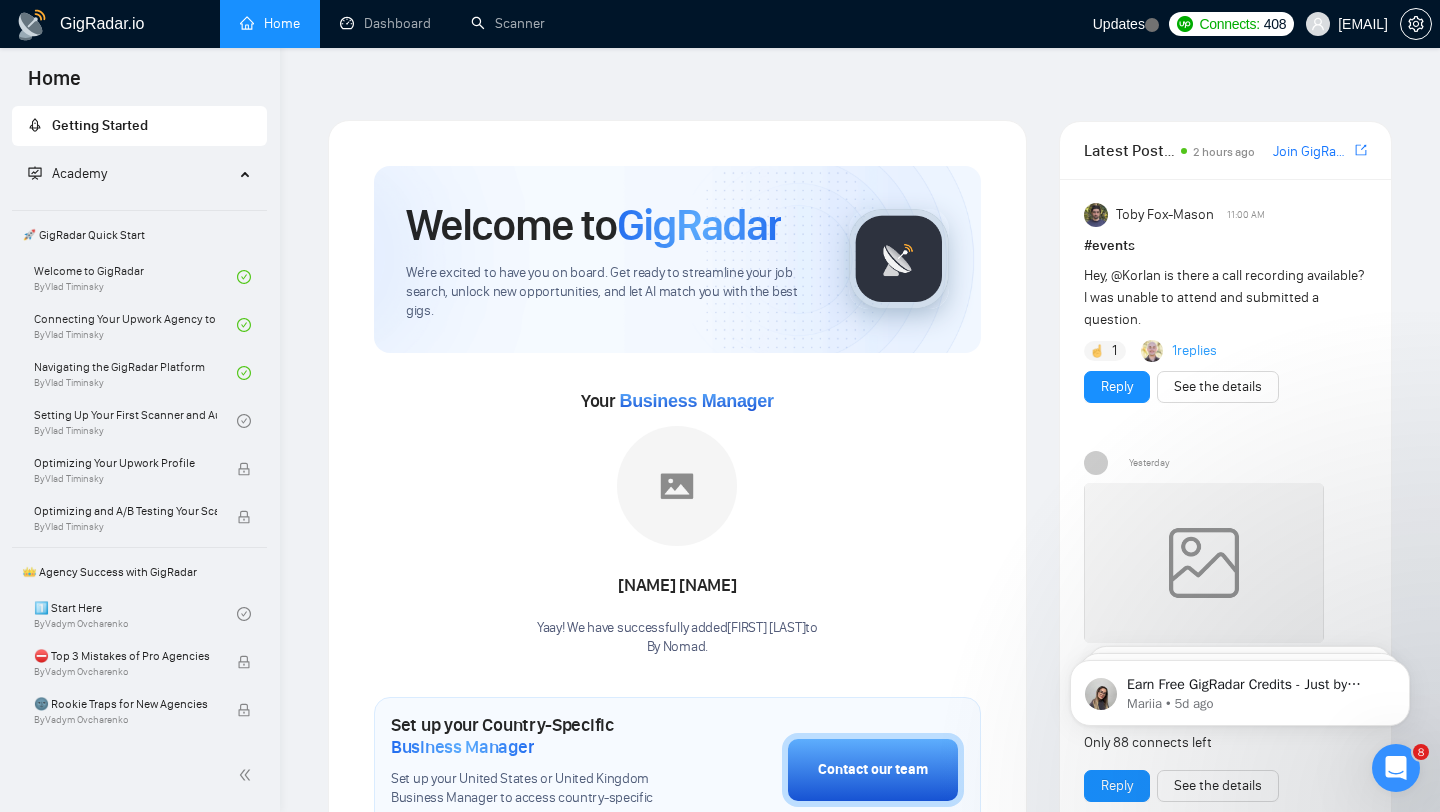scroll, scrollTop: 0, scrollLeft: 0, axis: both 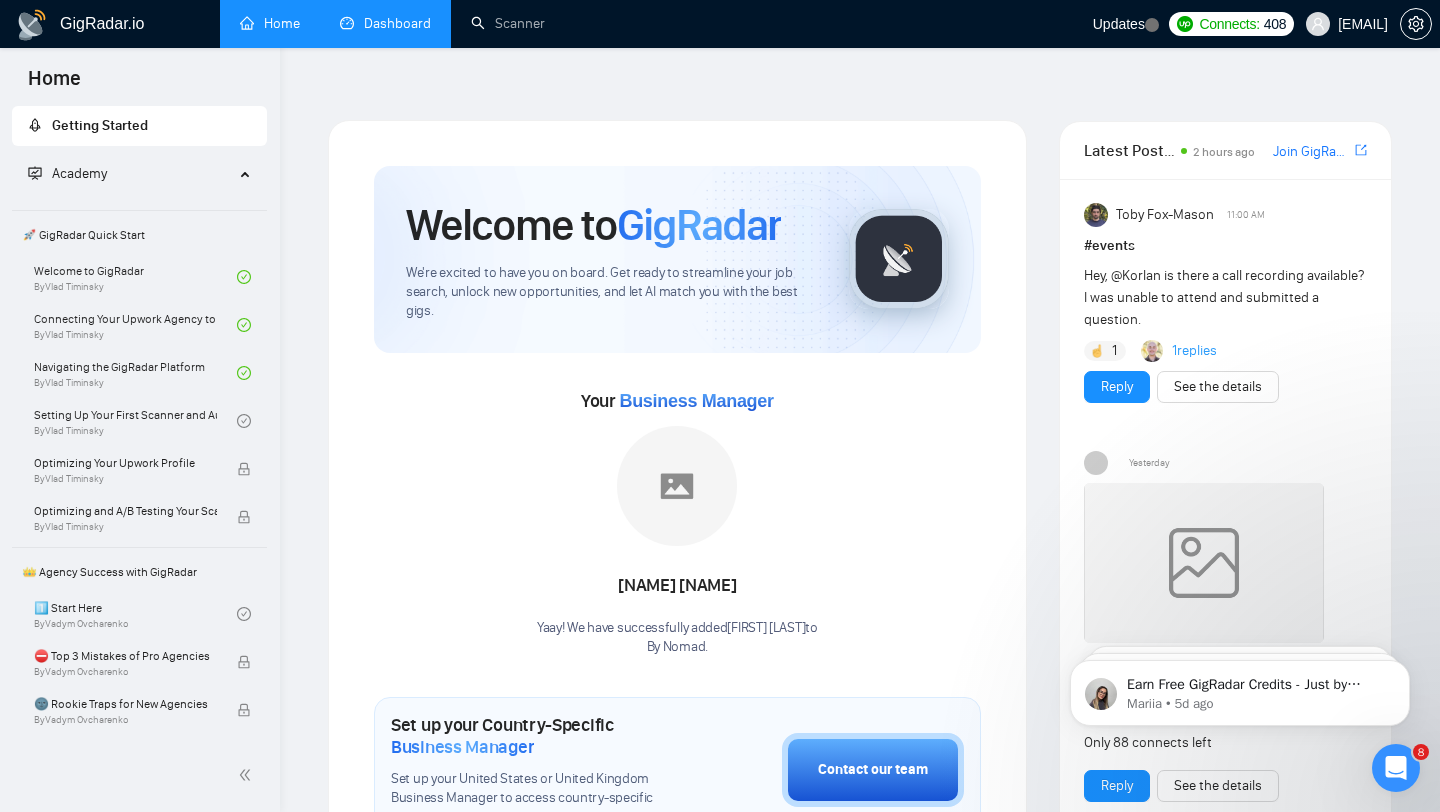 click on "Dashboard" at bounding box center [385, 23] 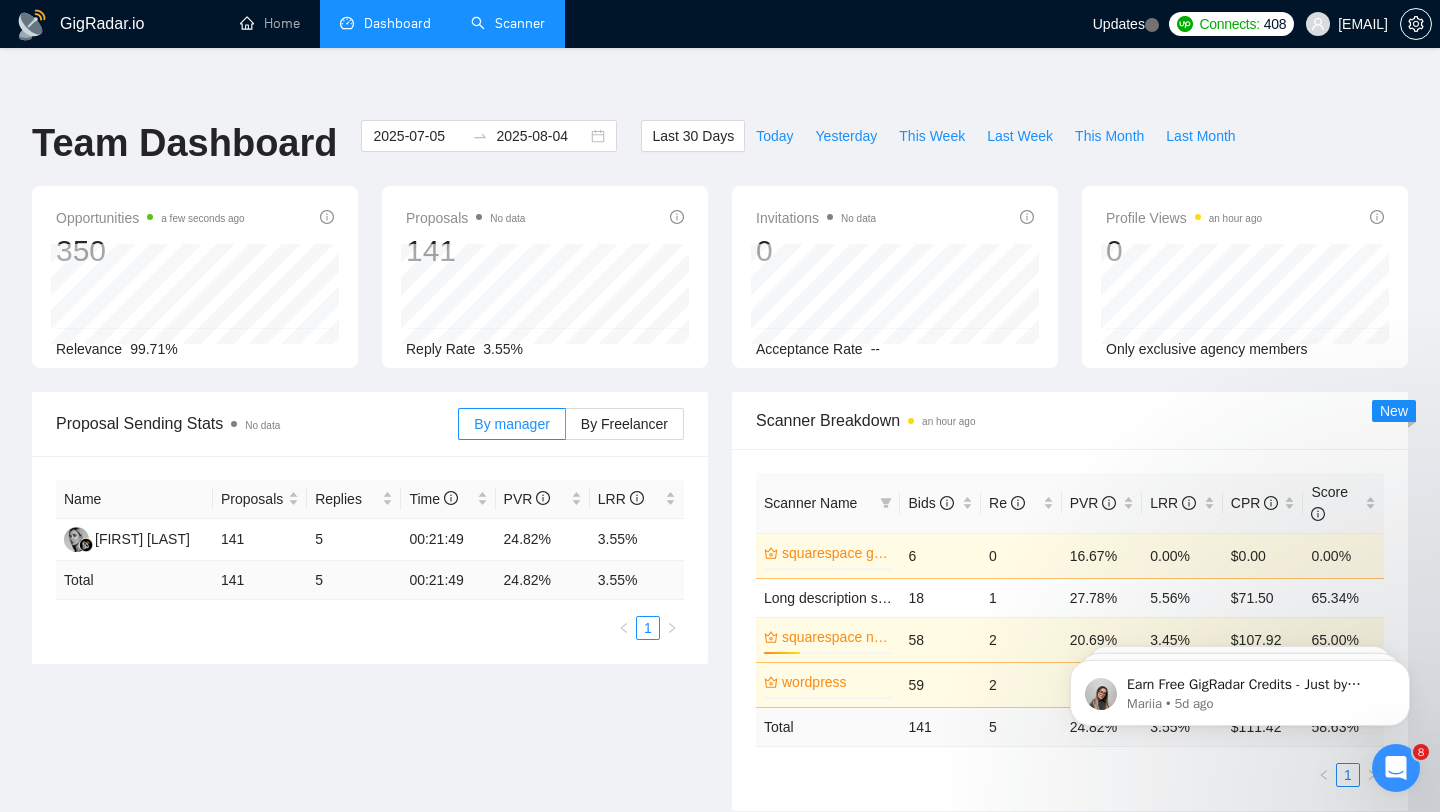 click on "Scanner" at bounding box center (508, 23) 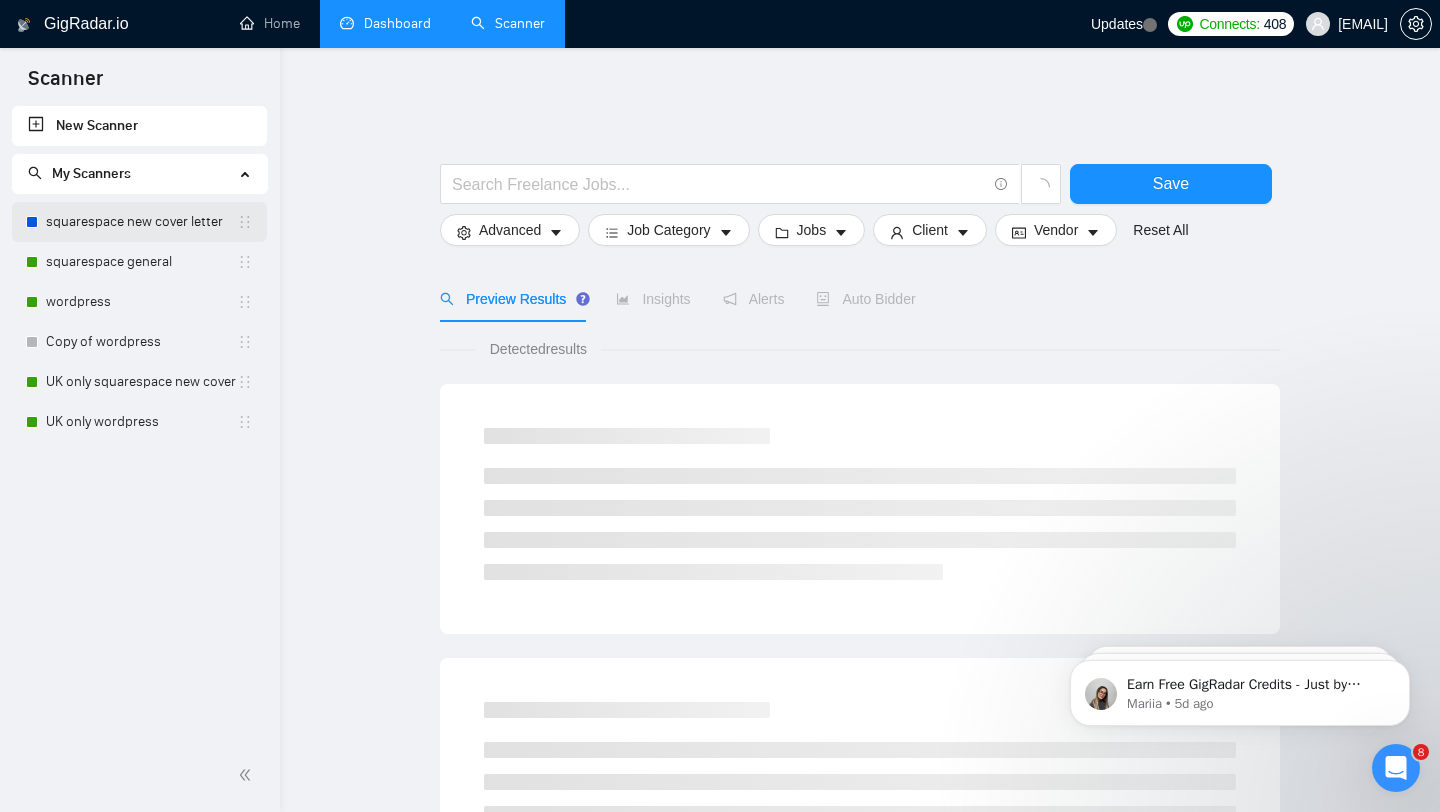 click on "squarespace new cover letter" at bounding box center [141, 222] 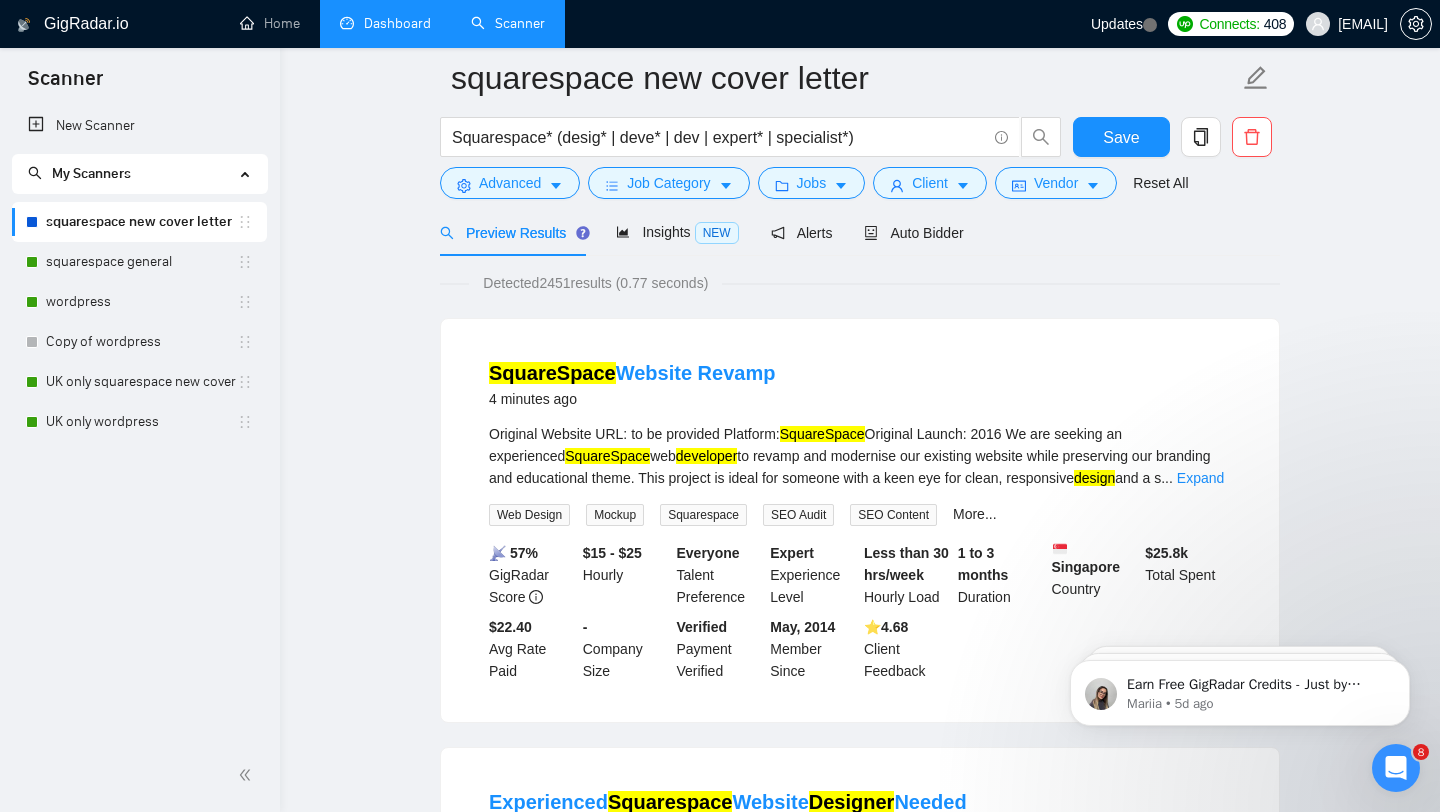 scroll, scrollTop: 0, scrollLeft: 0, axis: both 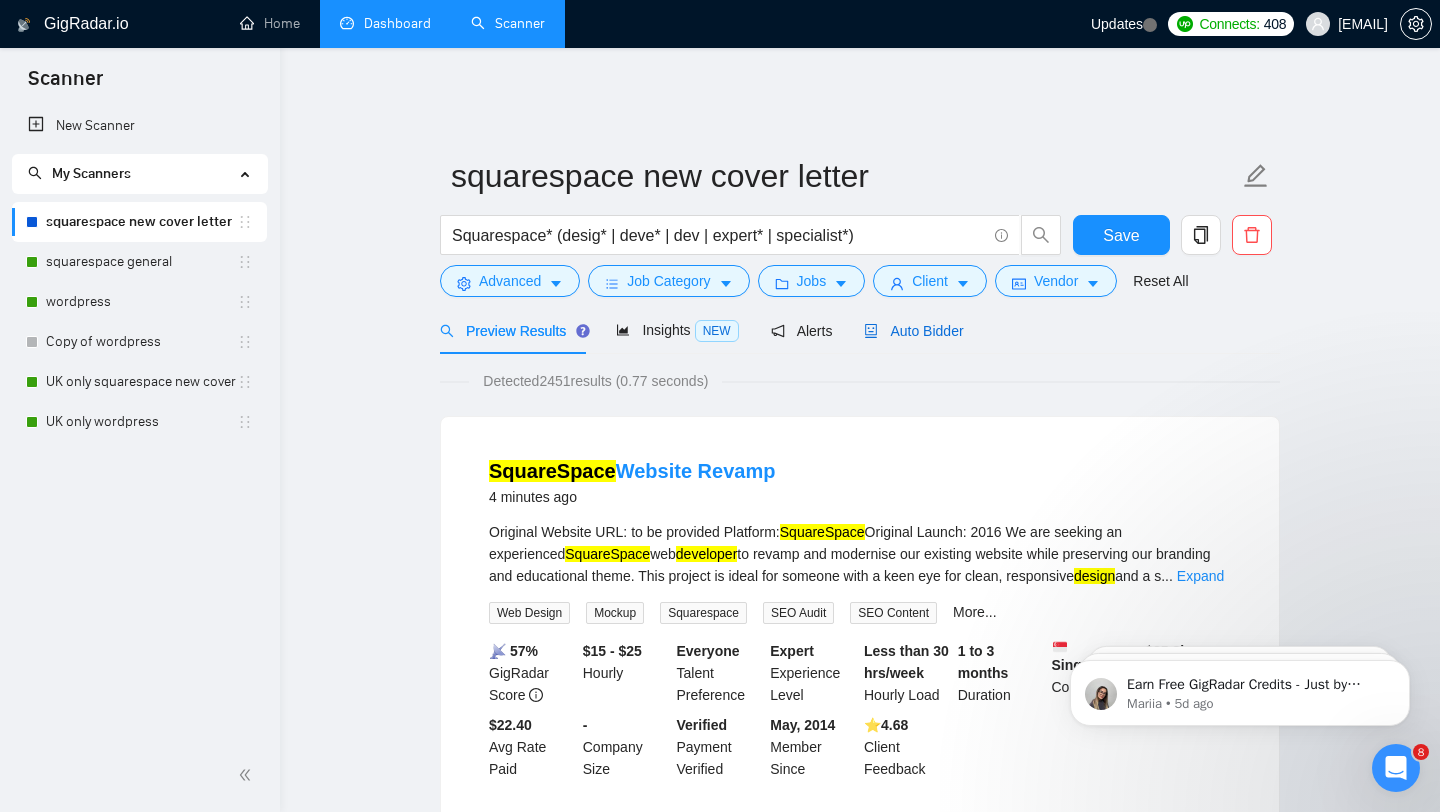 click on "Auto Bidder" at bounding box center [913, 331] 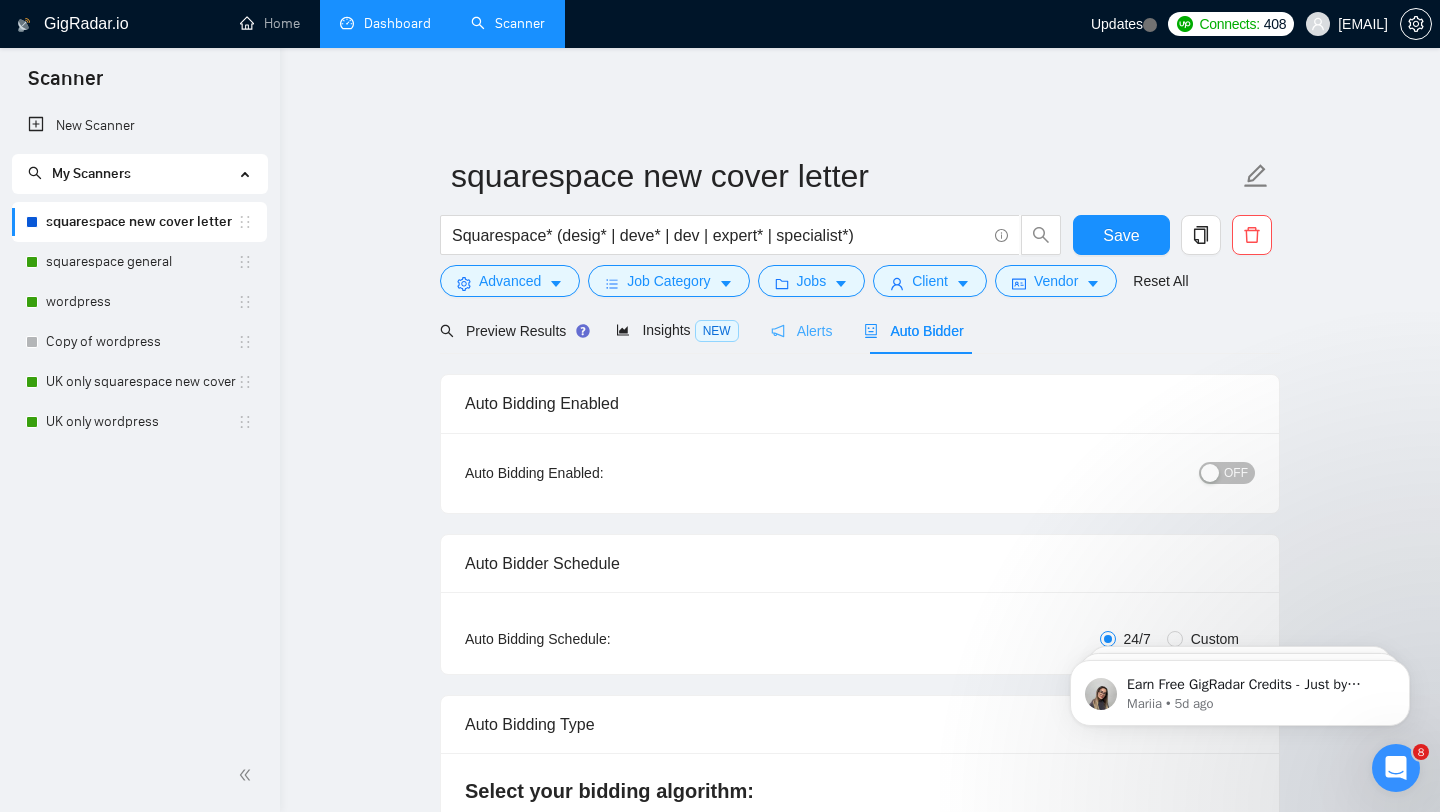 type 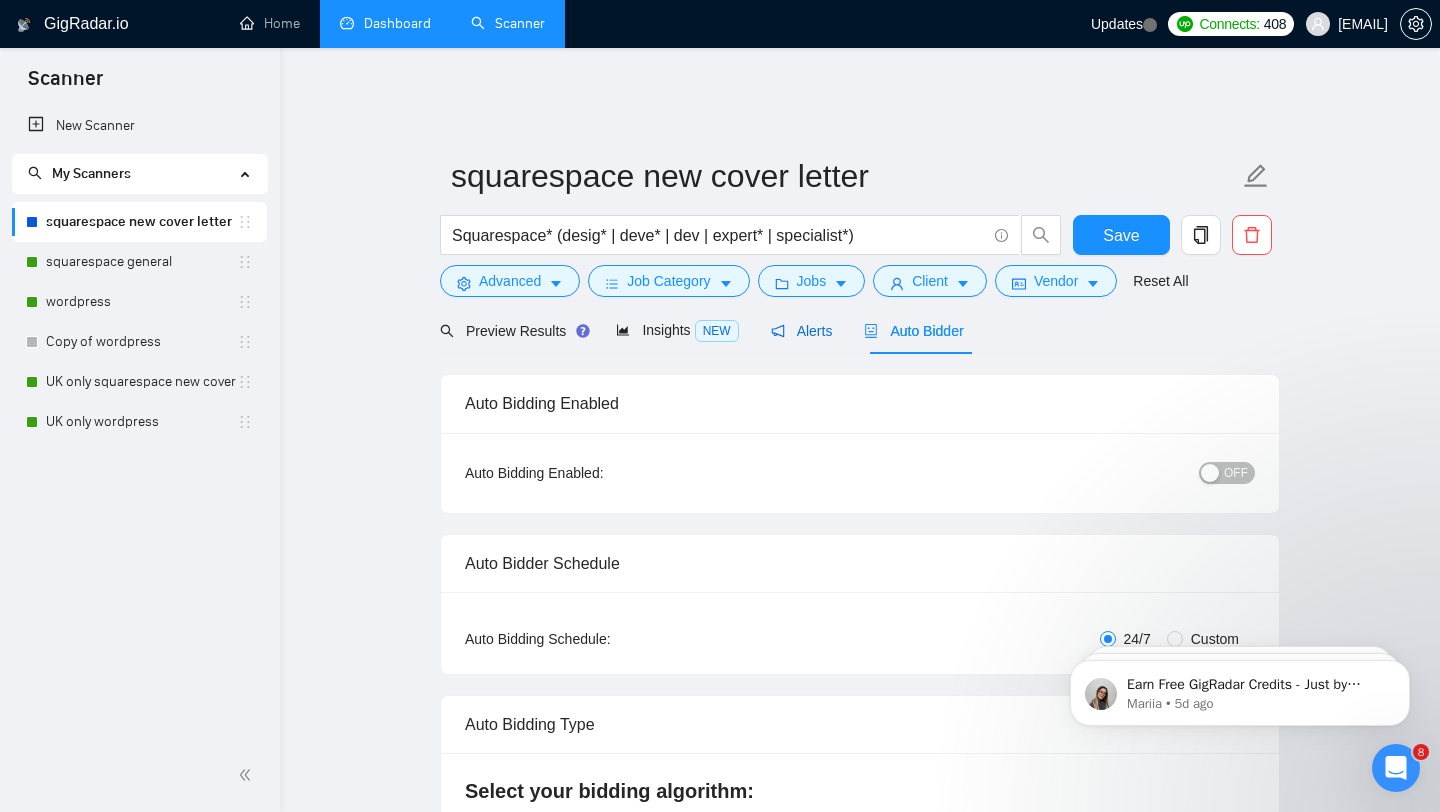 click on "Alerts" at bounding box center [802, 331] 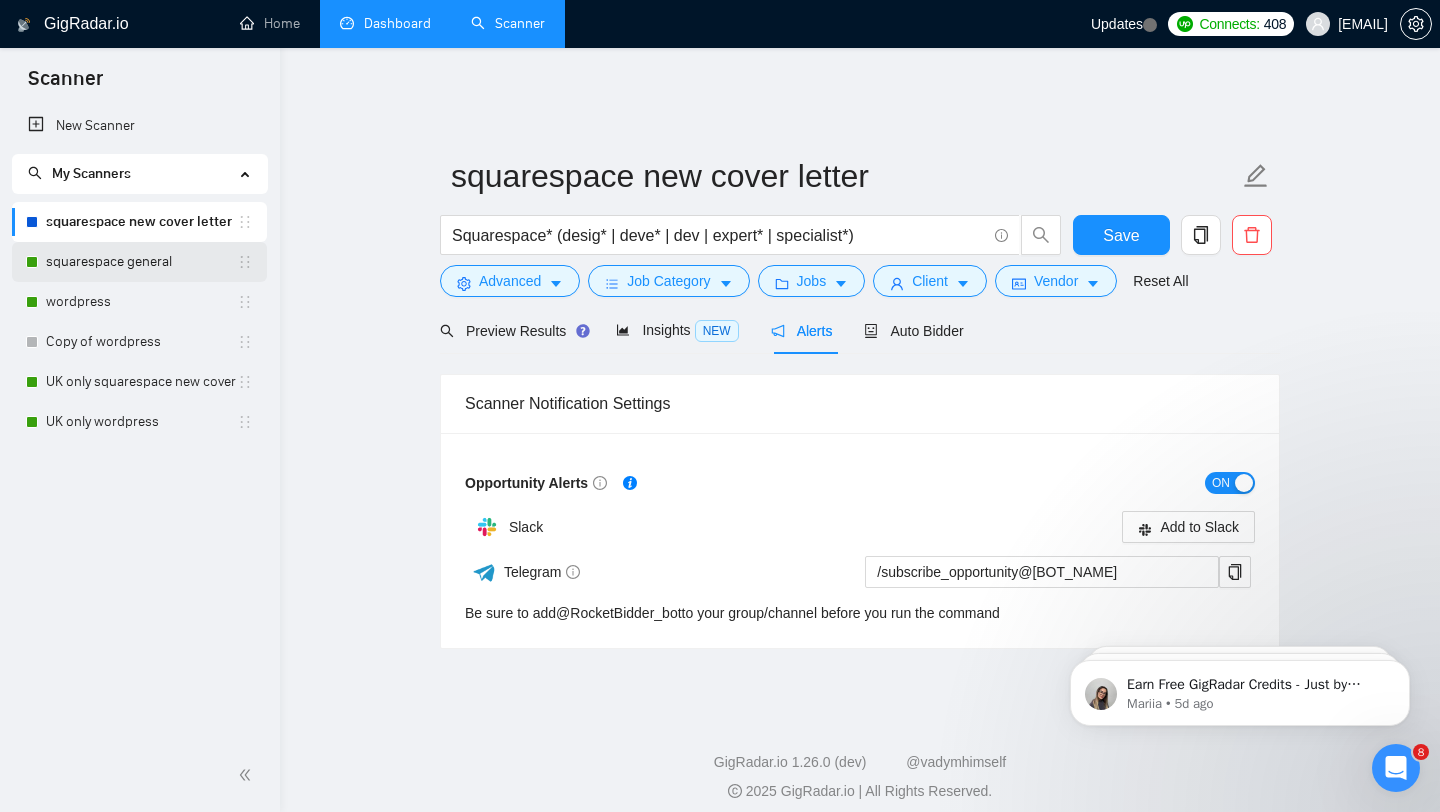 click on "squarespace general" at bounding box center (141, 262) 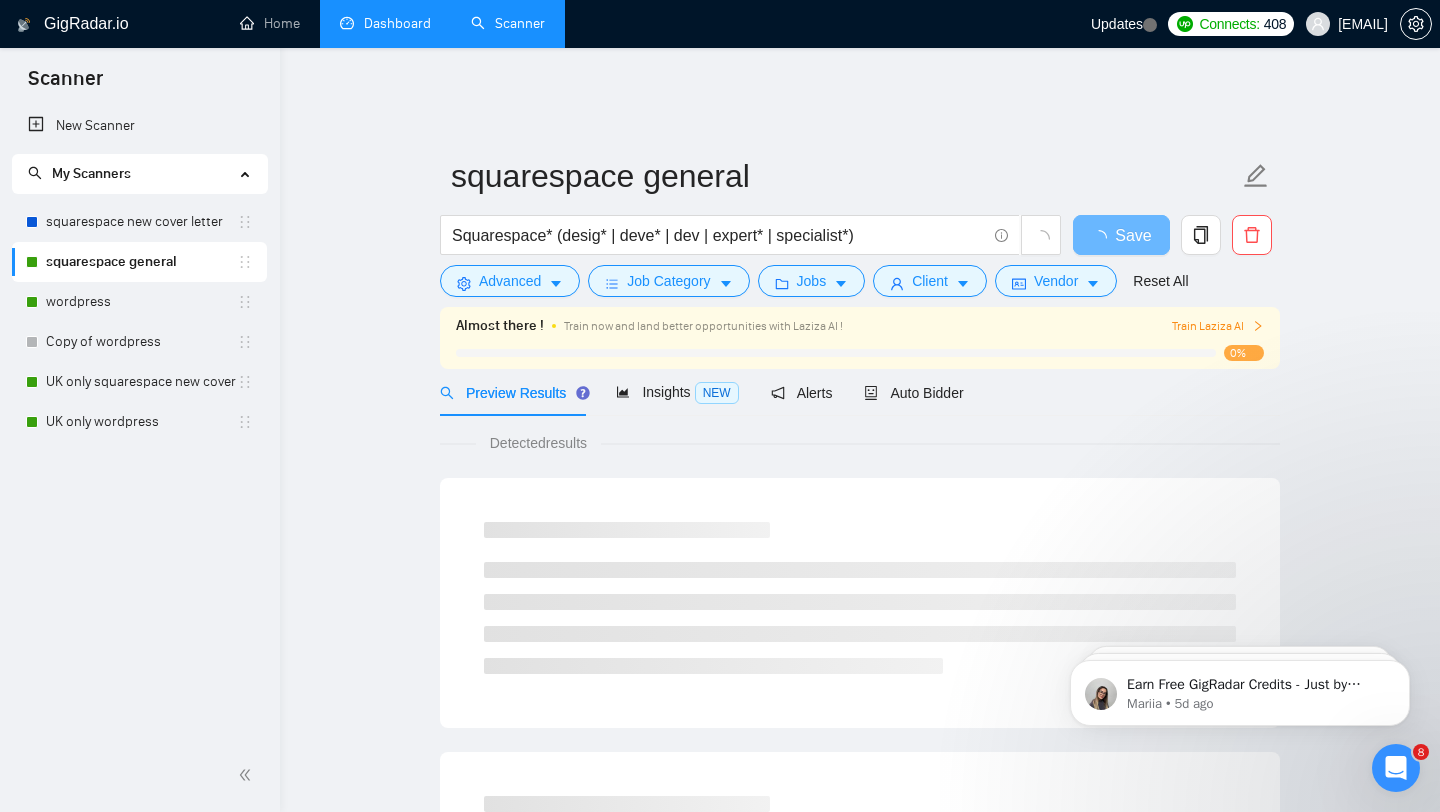 click on "squarespace general" at bounding box center (141, 262) 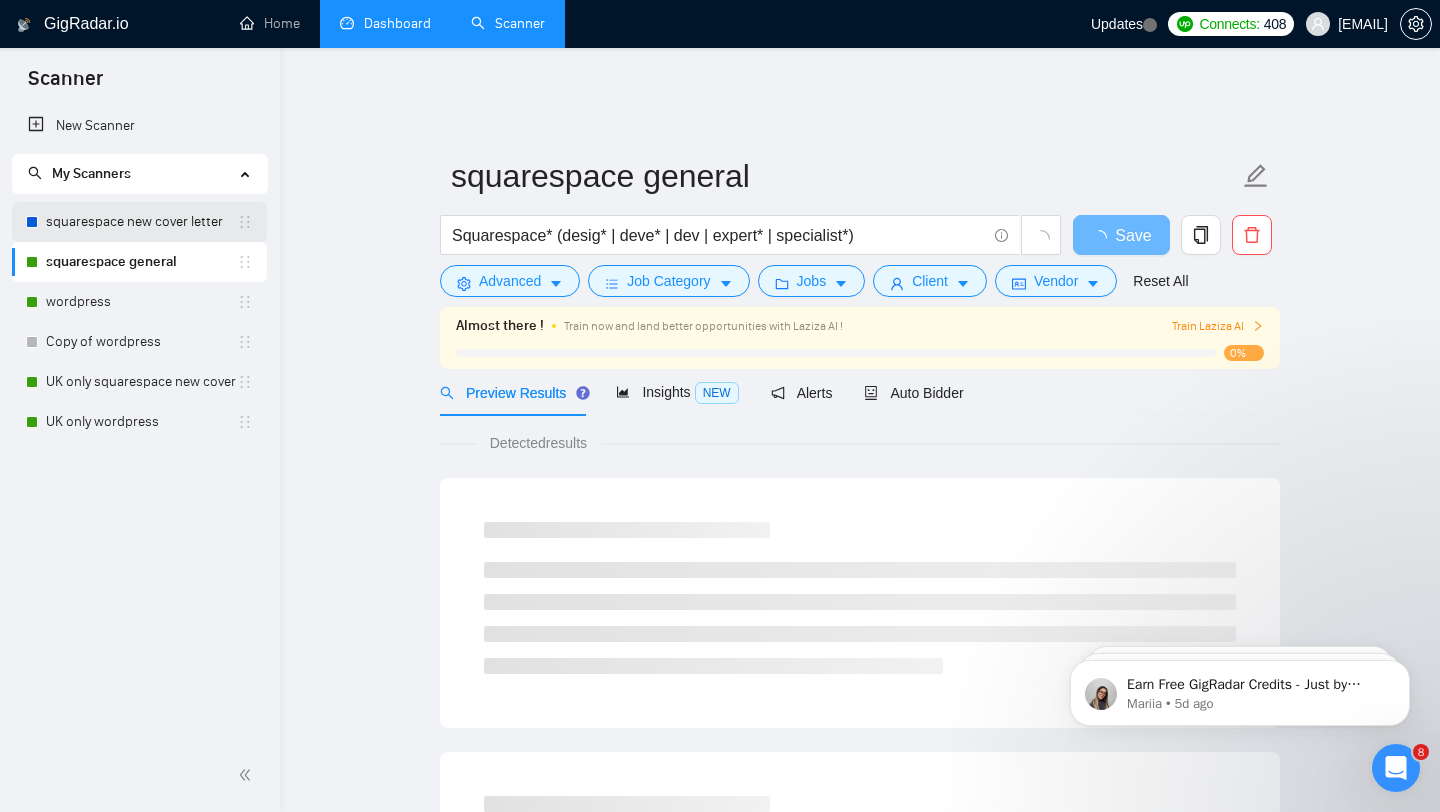 click on "squarespace new cover letter" at bounding box center [141, 222] 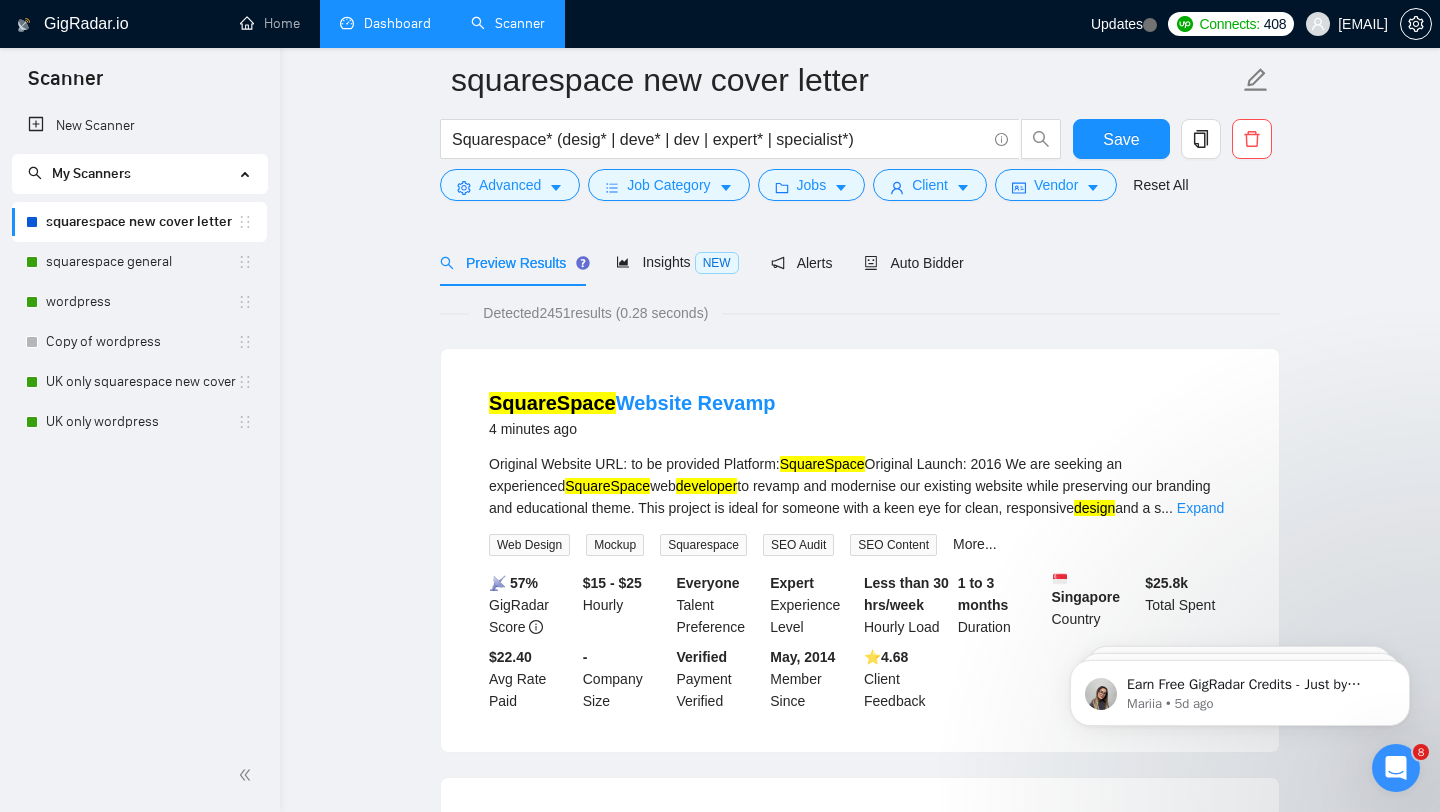 scroll, scrollTop: 97, scrollLeft: 0, axis: vertical 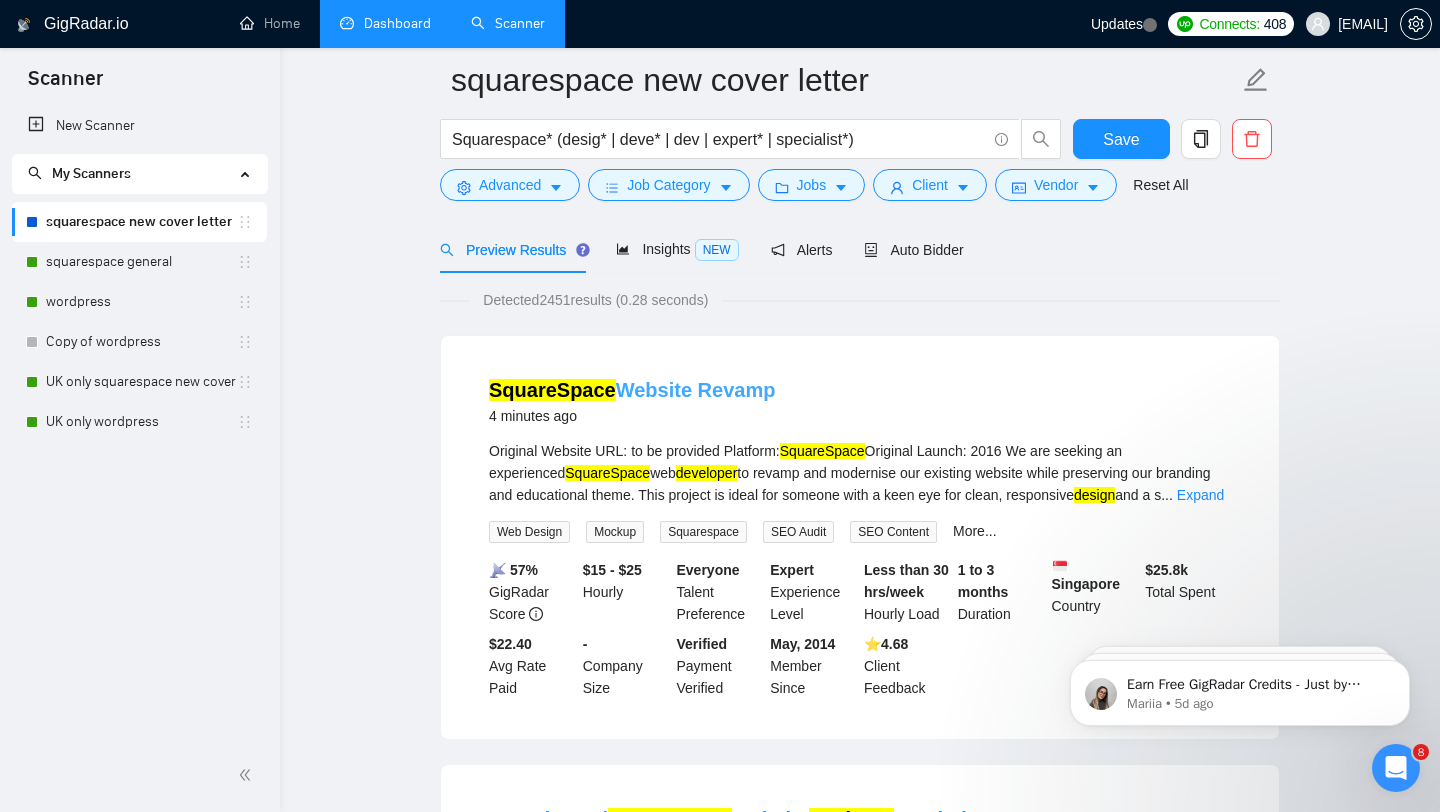 click on "SquareSpace Website Revamp" at bounding box center (632, 390) 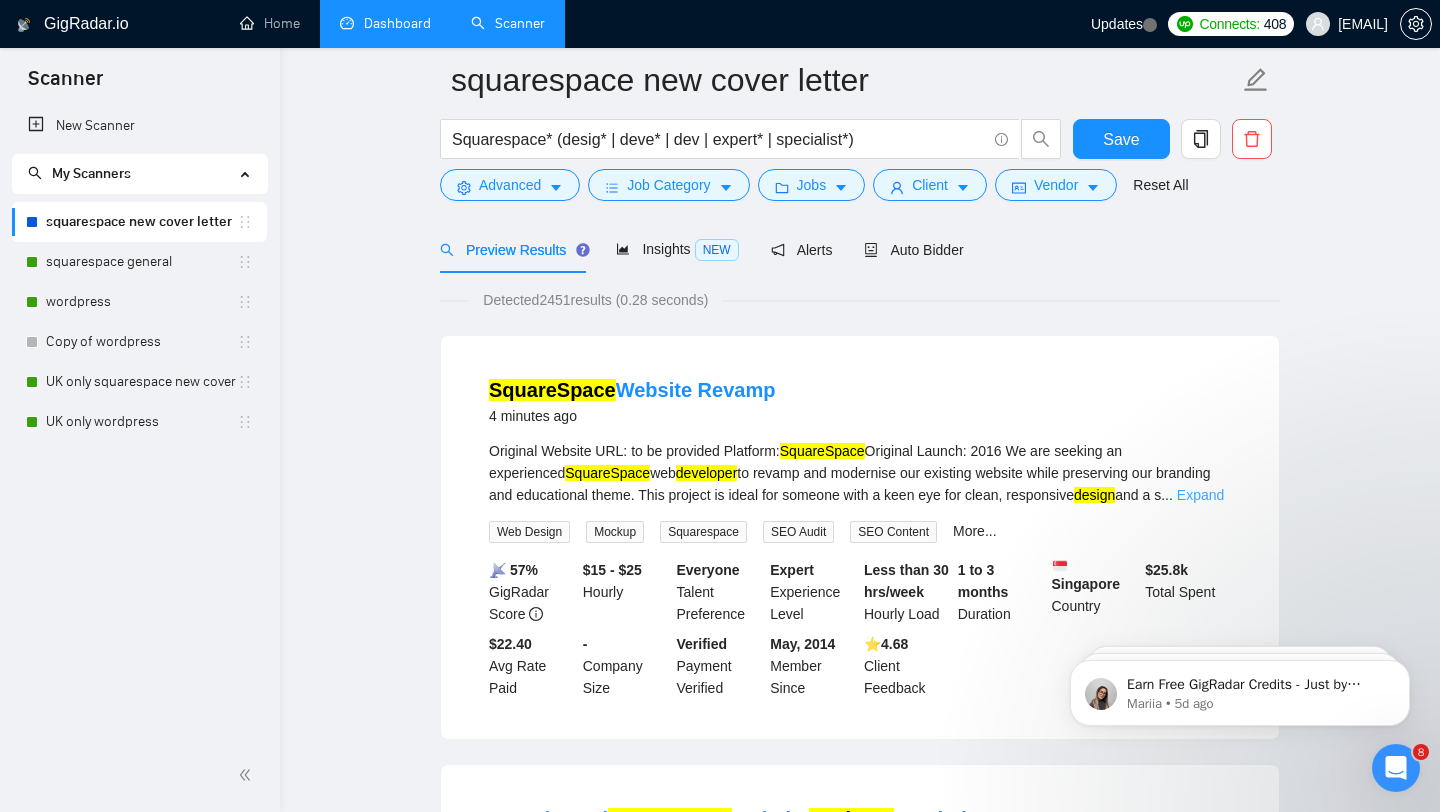 click on "Expand" at bounding box center [1200, 495] 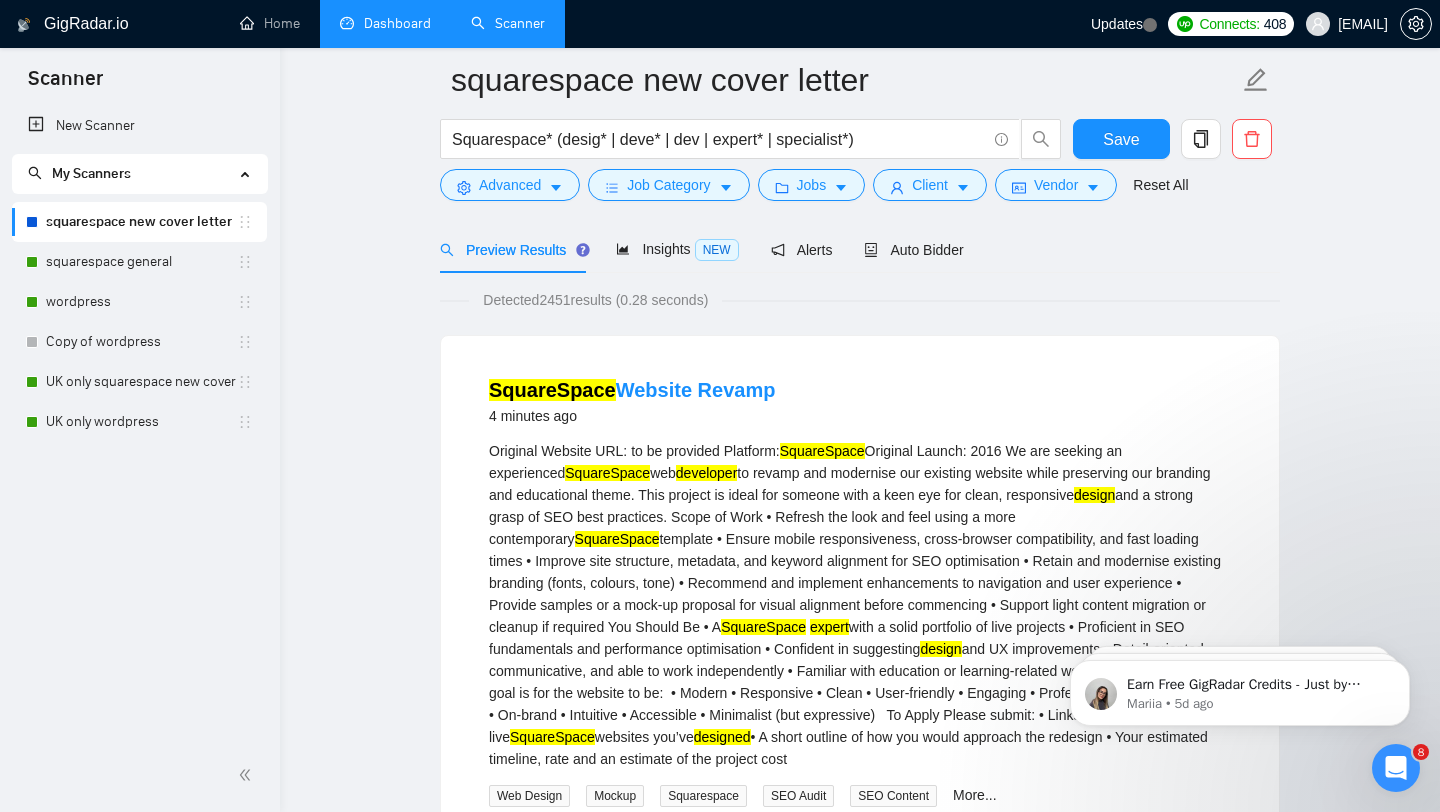 scroll, scrollTop: 171, scrollLeft: 0, axis: vertical 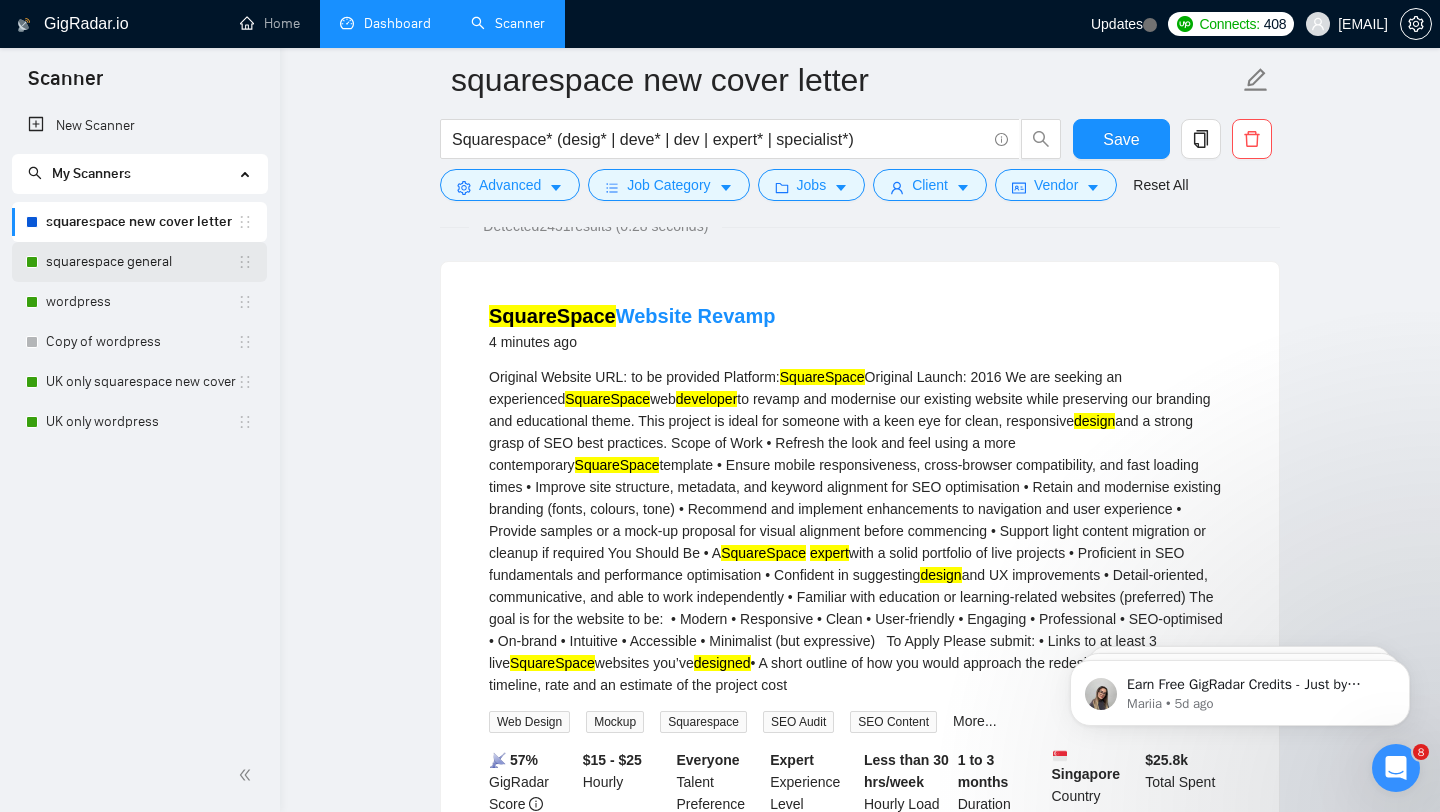click on "squarespace general" at bounding box center (141, 262) 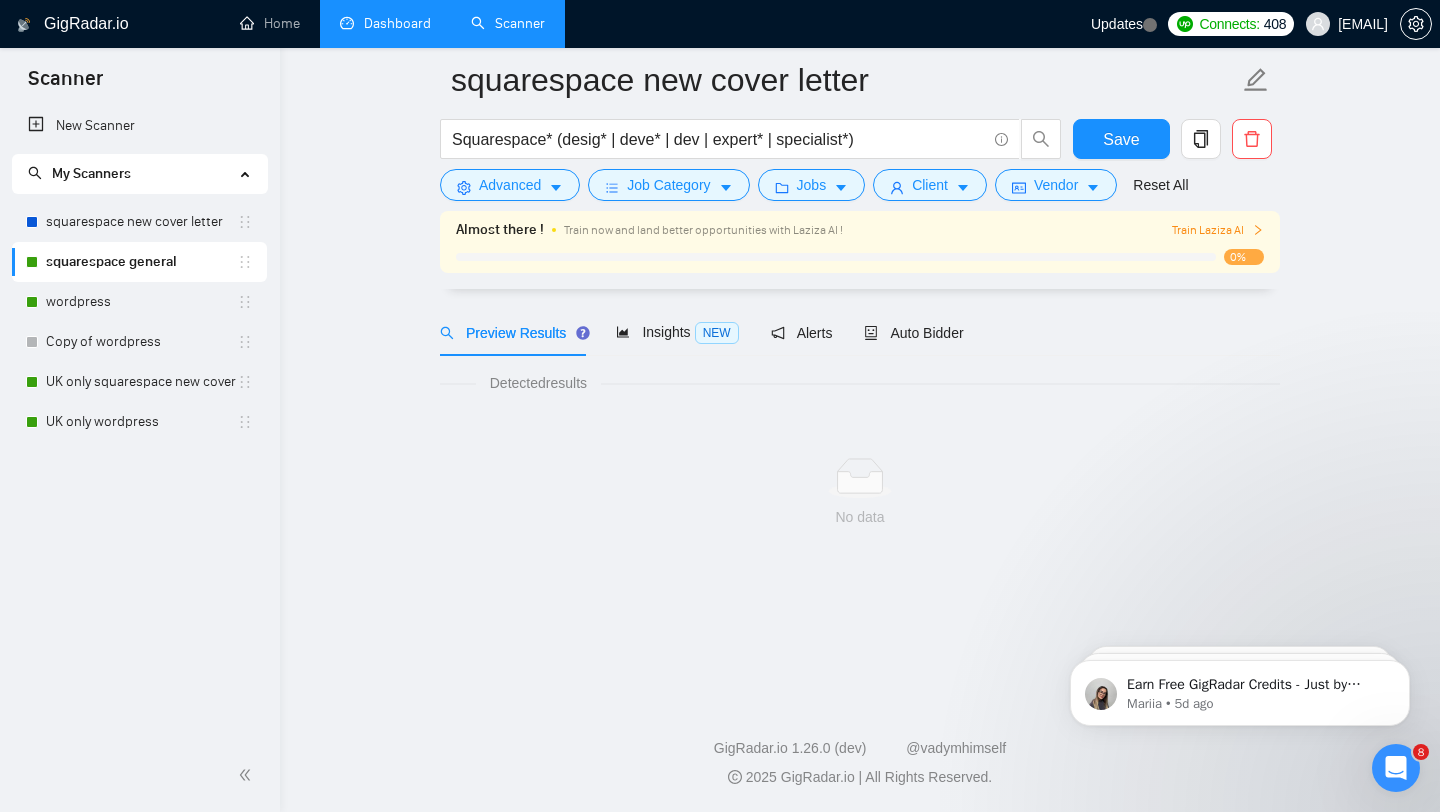 scroll, scrollTop: 0, scrollLeft: 0, axis: both 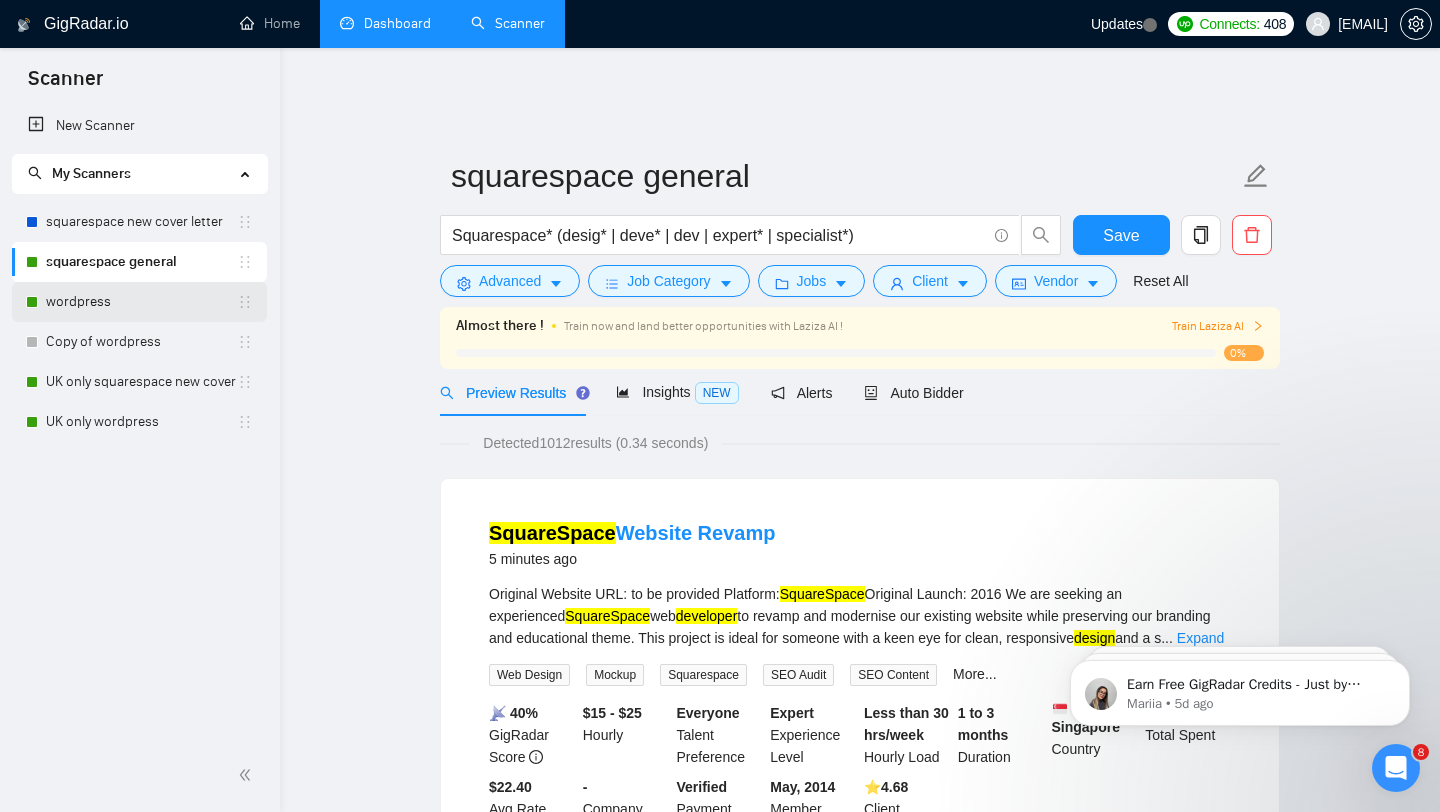 click on "wordpress" at bounding box center (141, 302) 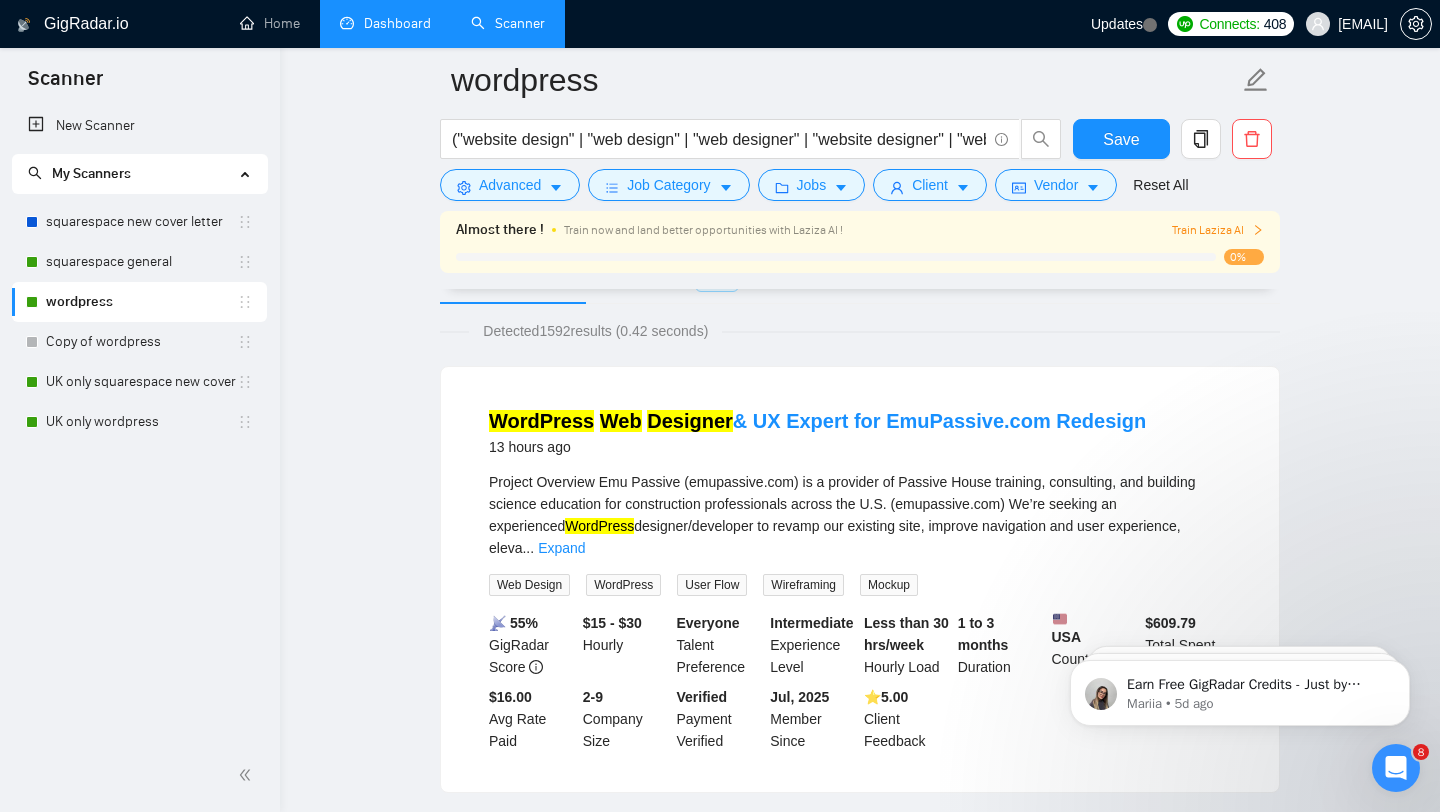 scroll, scrollTop: 70, scrollLeft: 0, axis: vertical 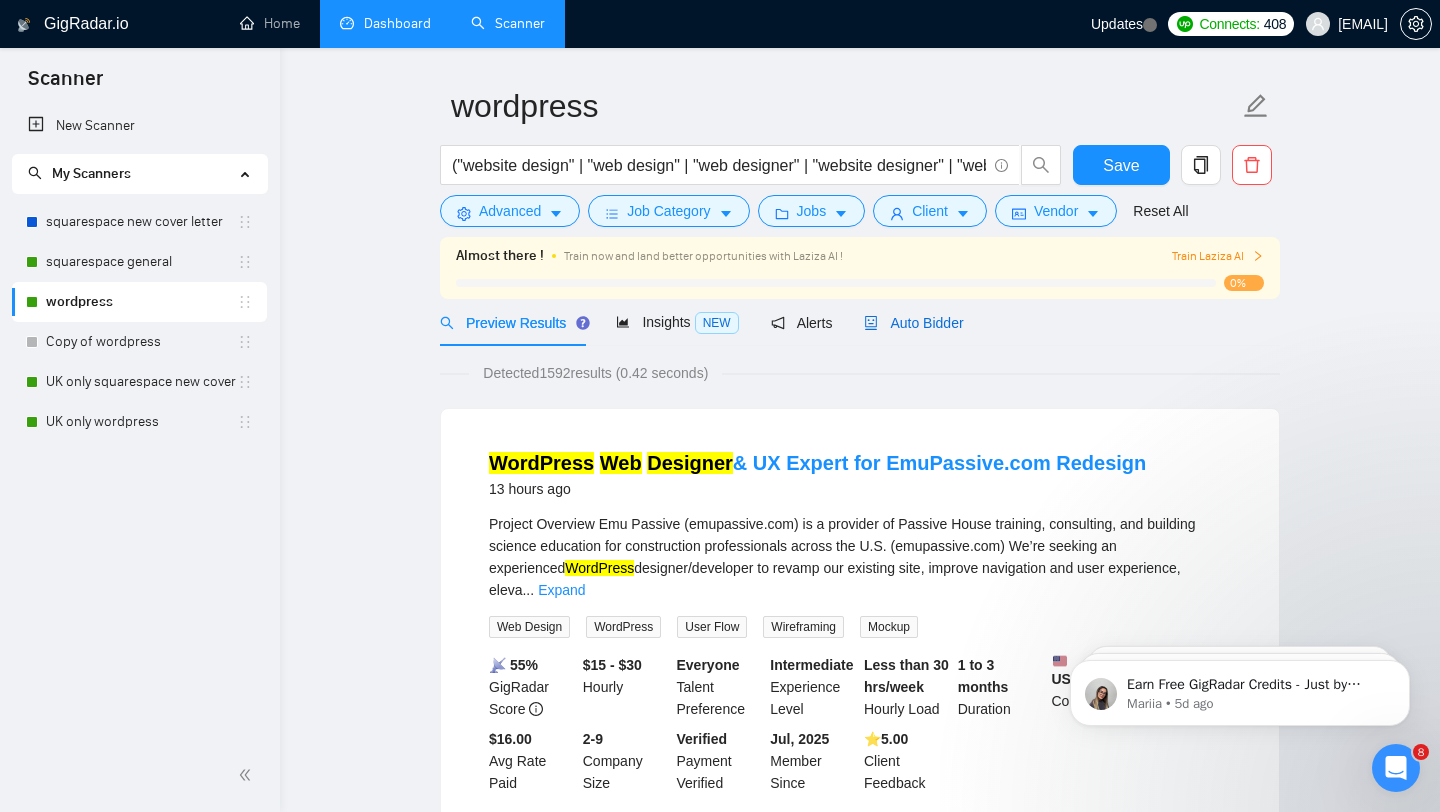 click on "Auto Bidder" at bounding box center [913, 323] 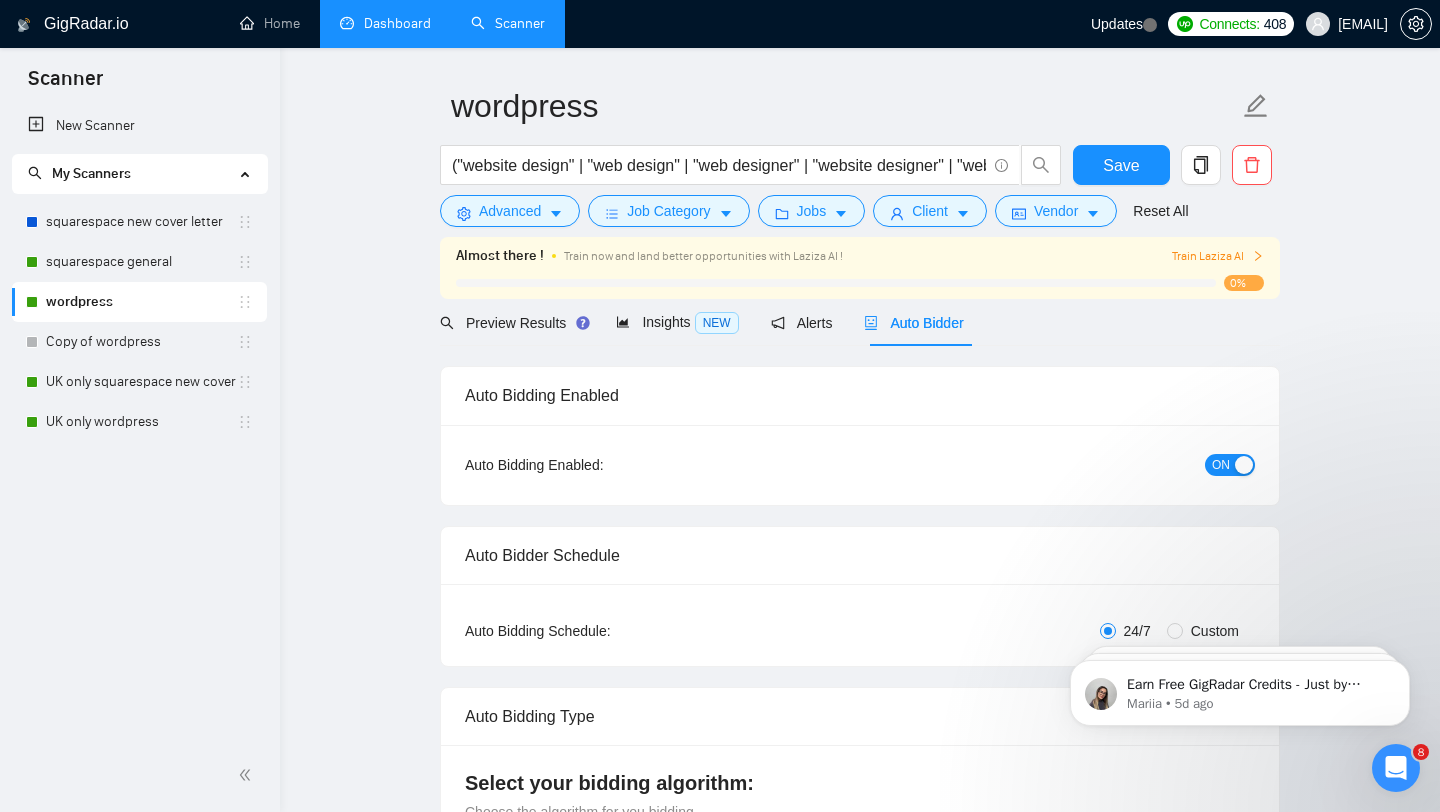 type 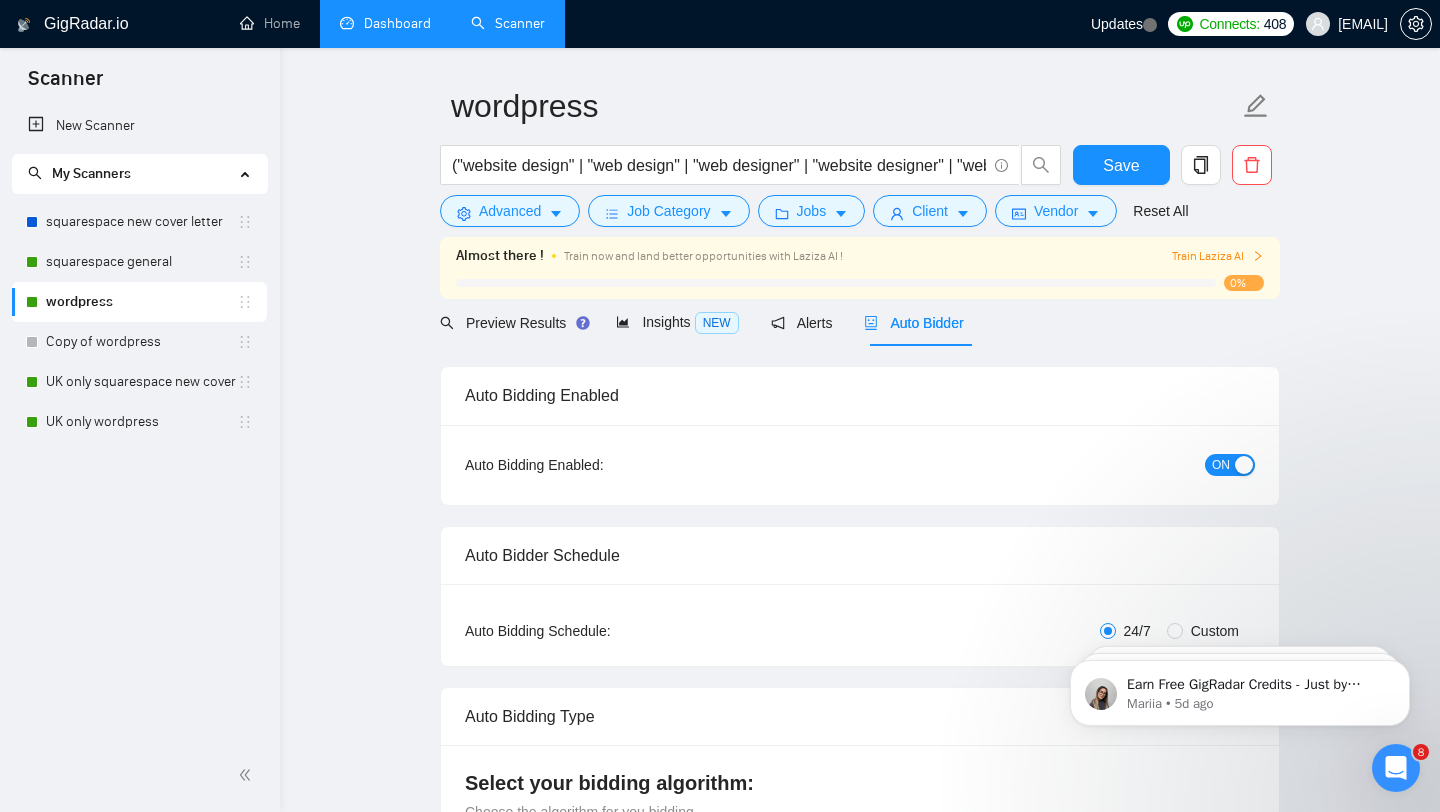 type 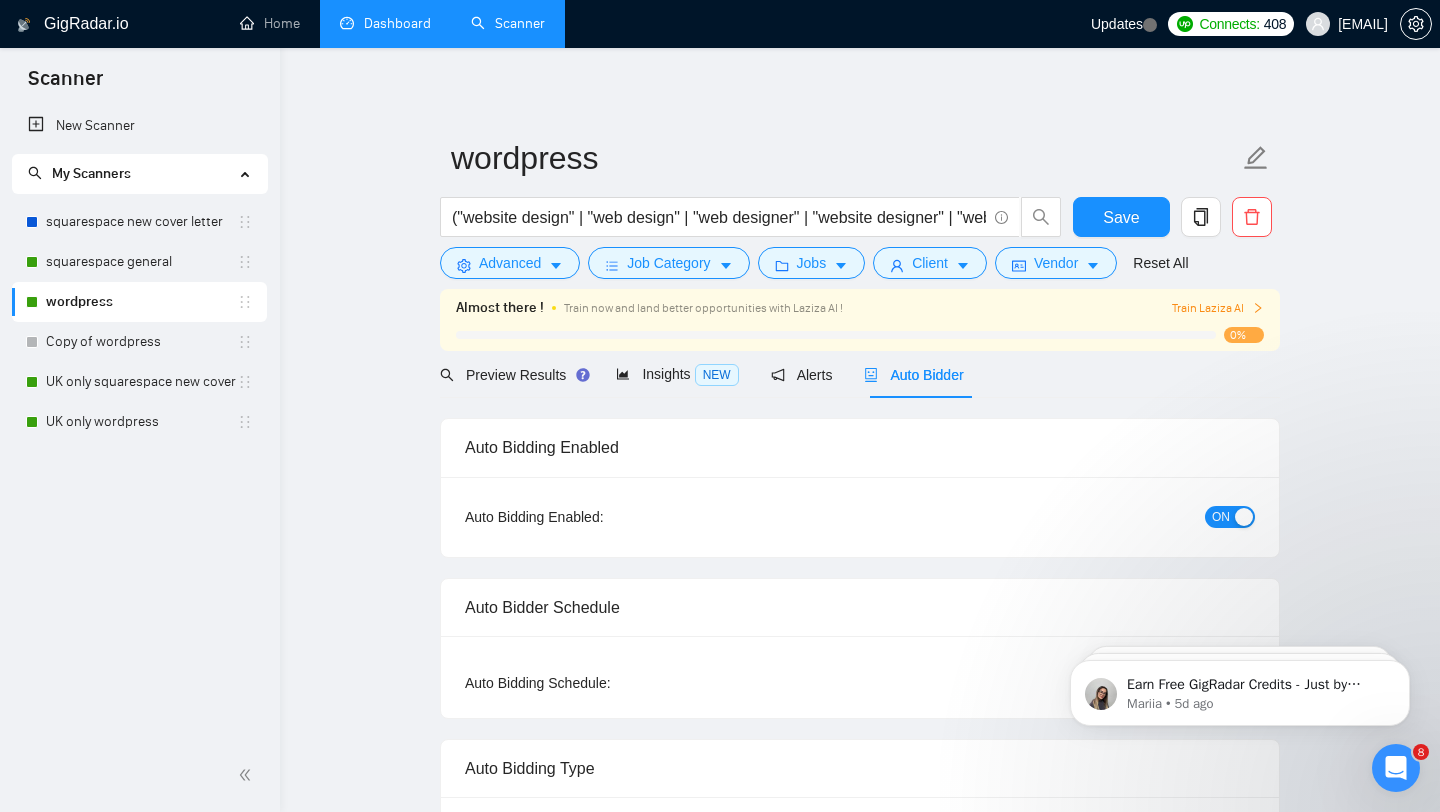 scroll, scrollTop: 11, scrollLeft: 0, axis: vertical 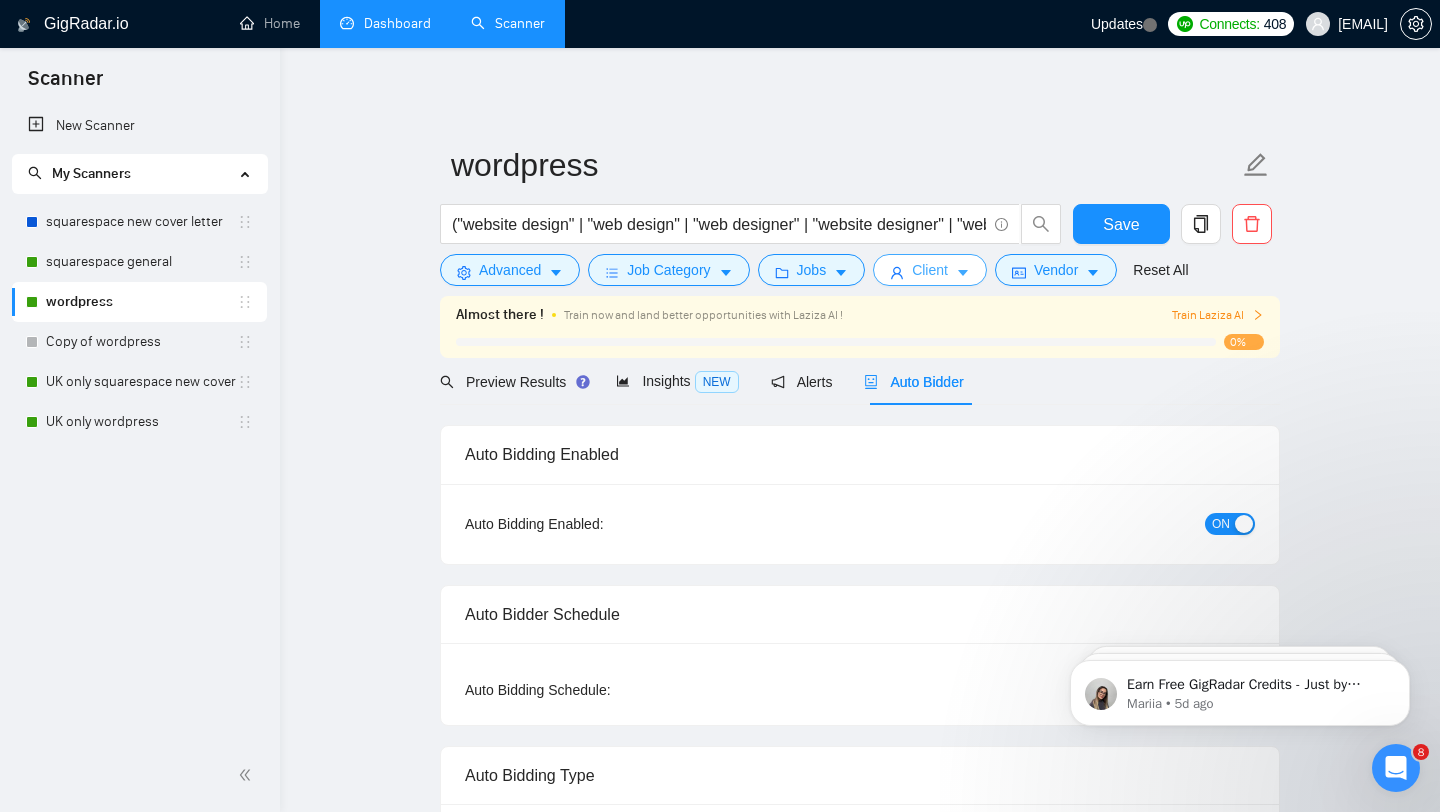 click on "Client" at bounding box center [930, 270] 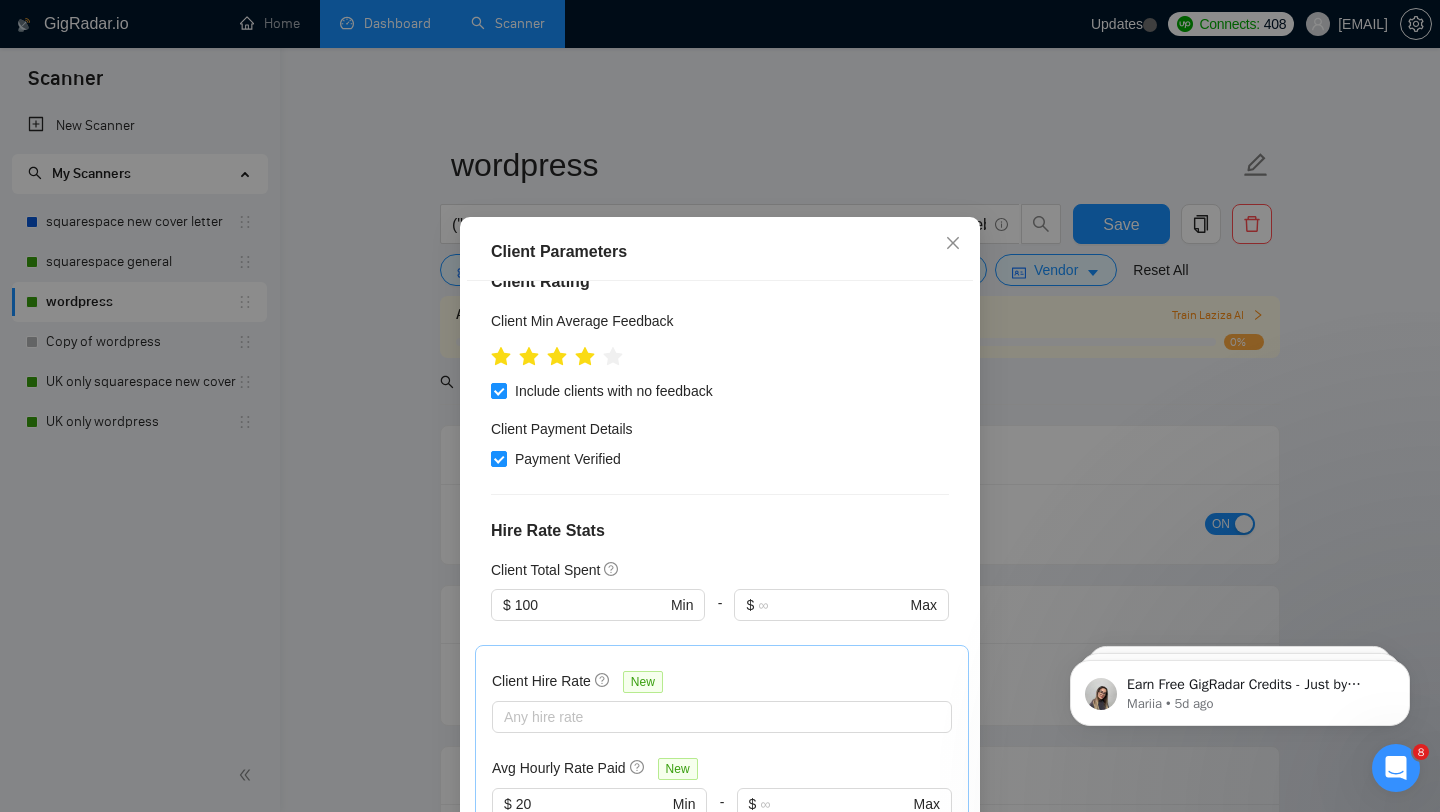 scroll, scrollTop: 294, scrollLeft: 0, axis: vertical 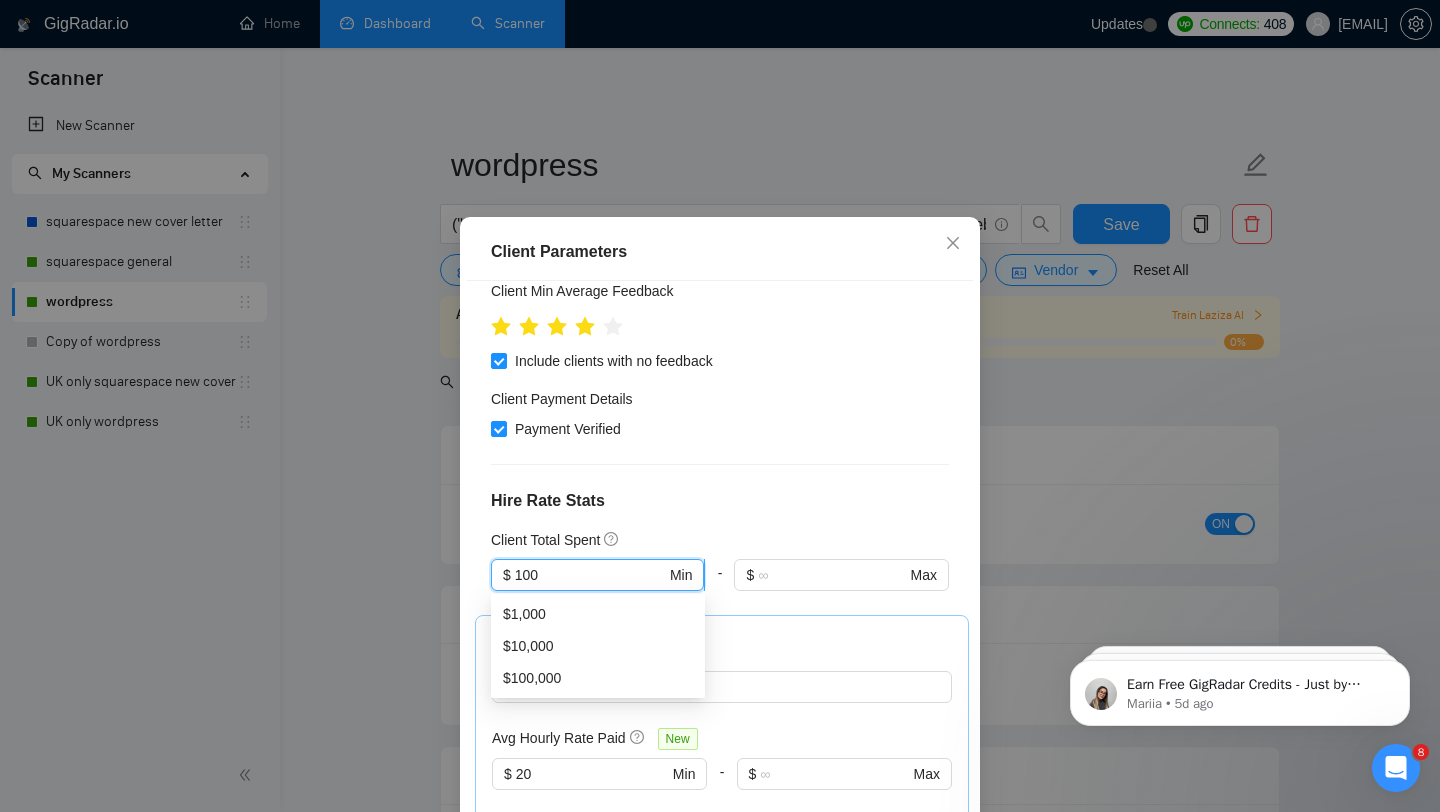 click on "100" at bounding box center [590, 575] 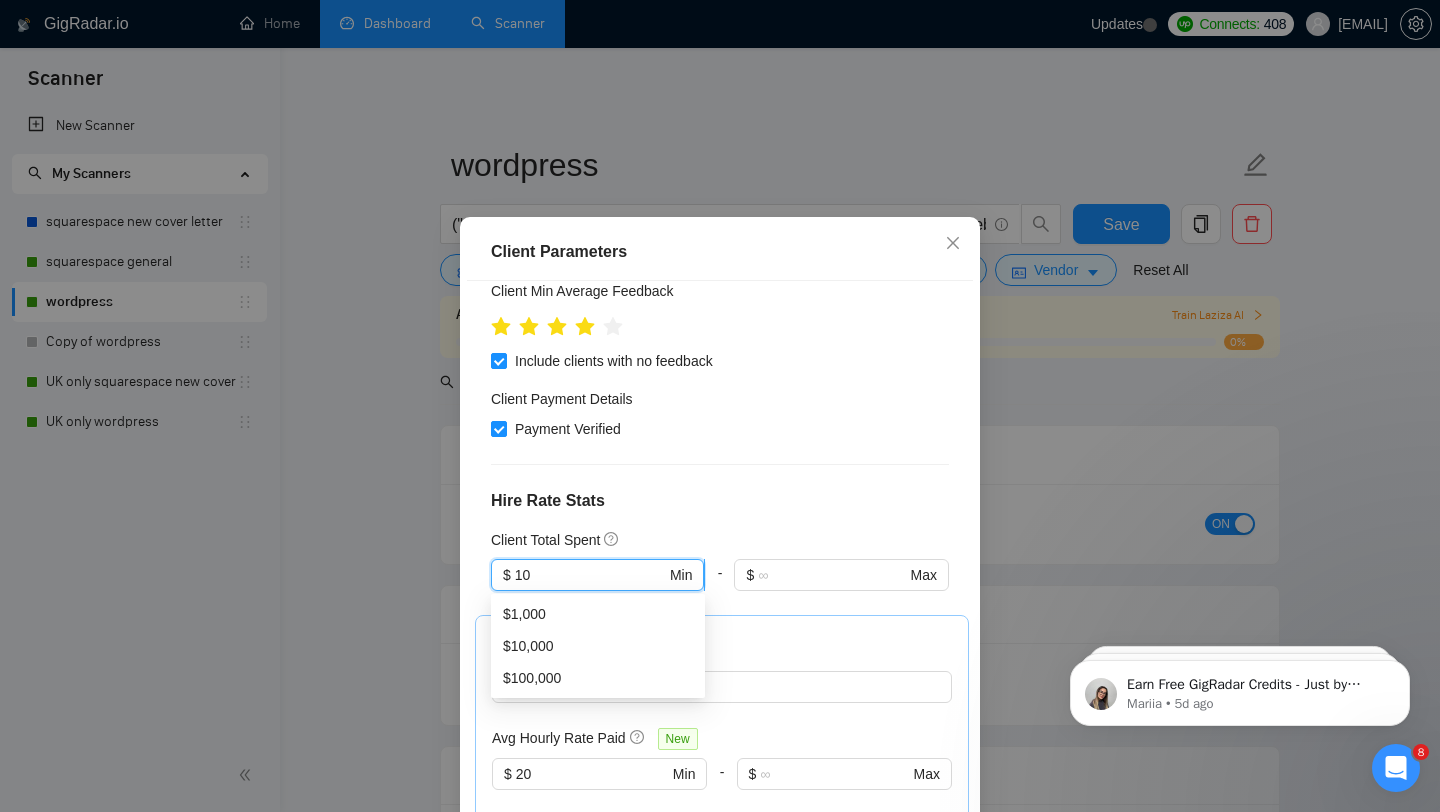 type on "1" 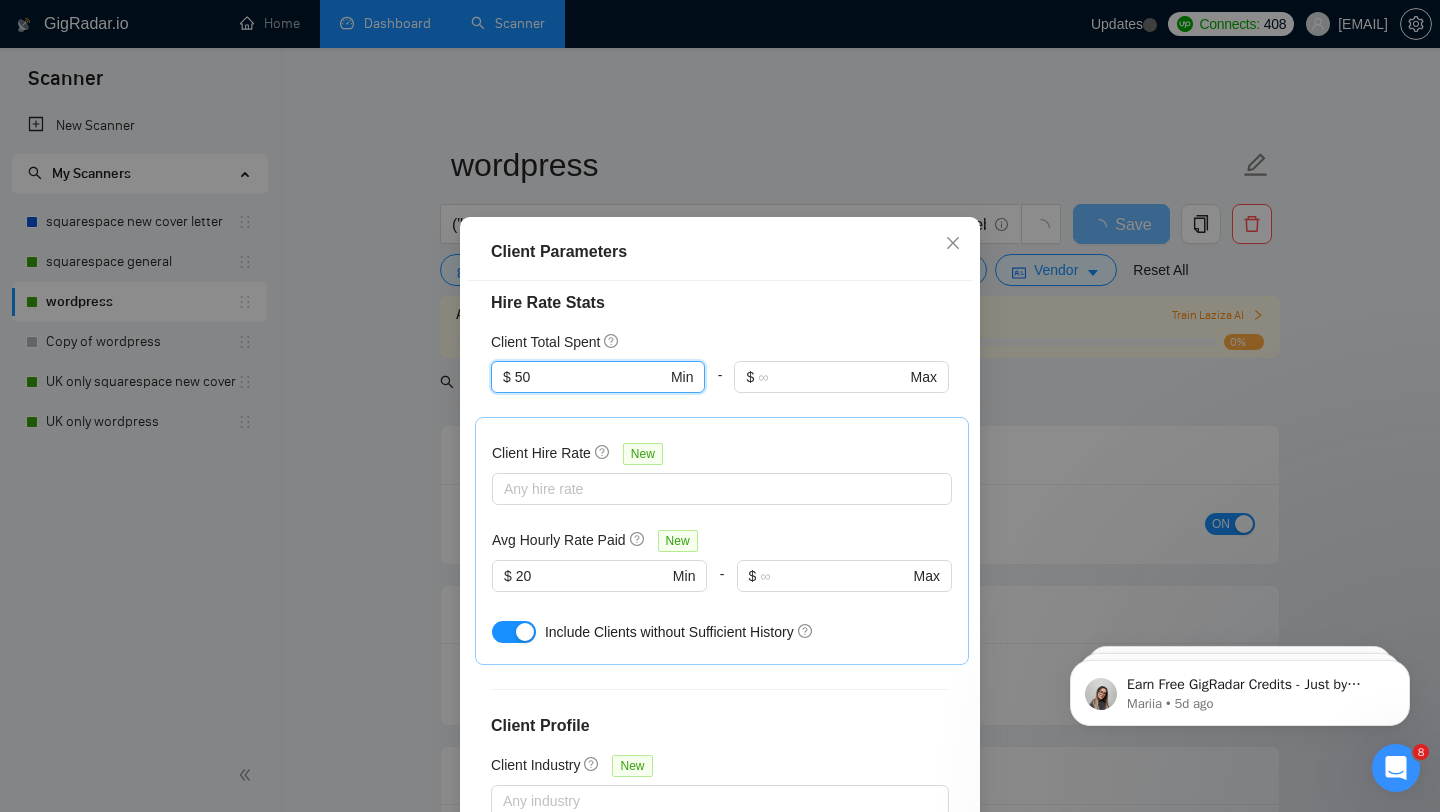 scroll, scrollTop: 473, scrollLeft: 0, axis: vertical 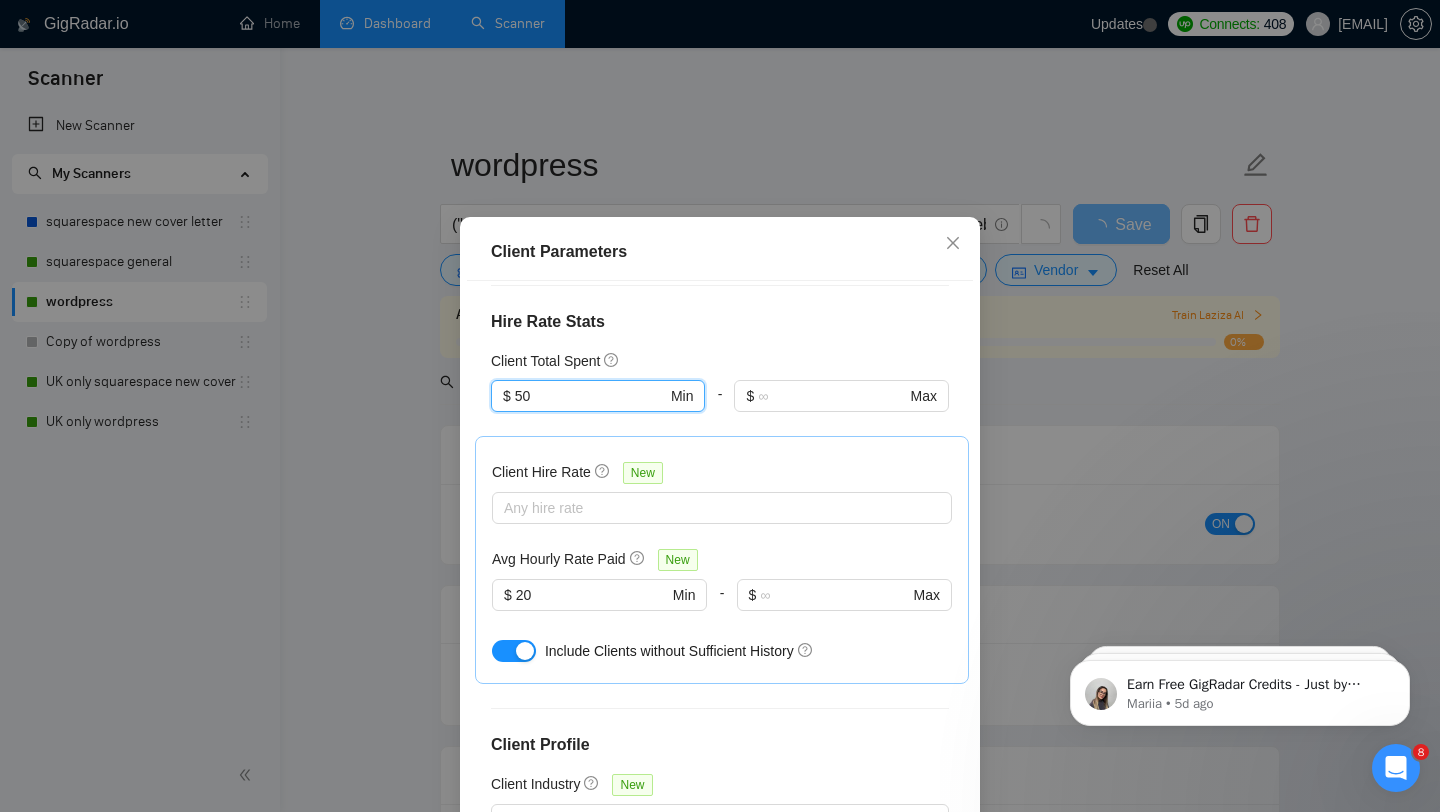 type on "5" 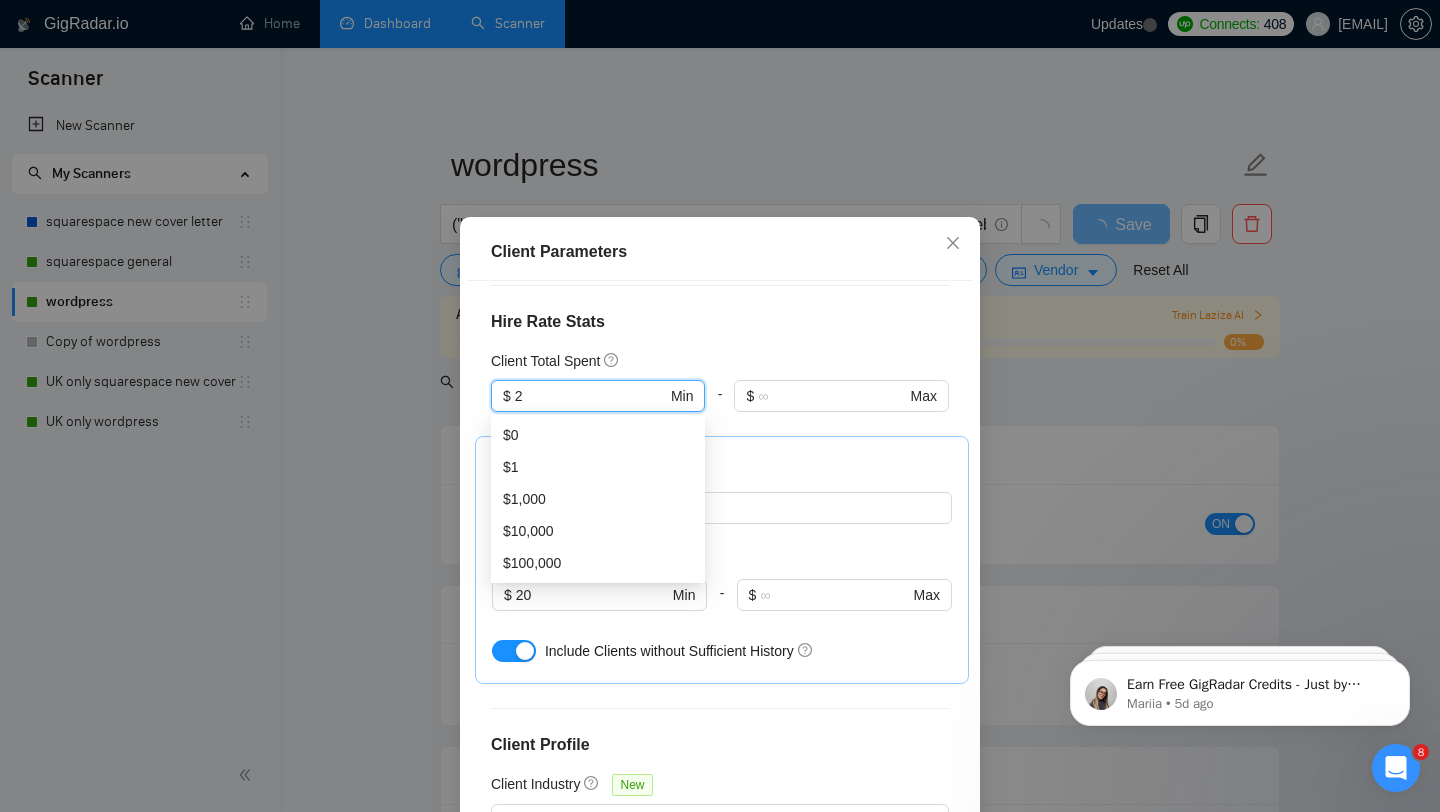 type on "25" 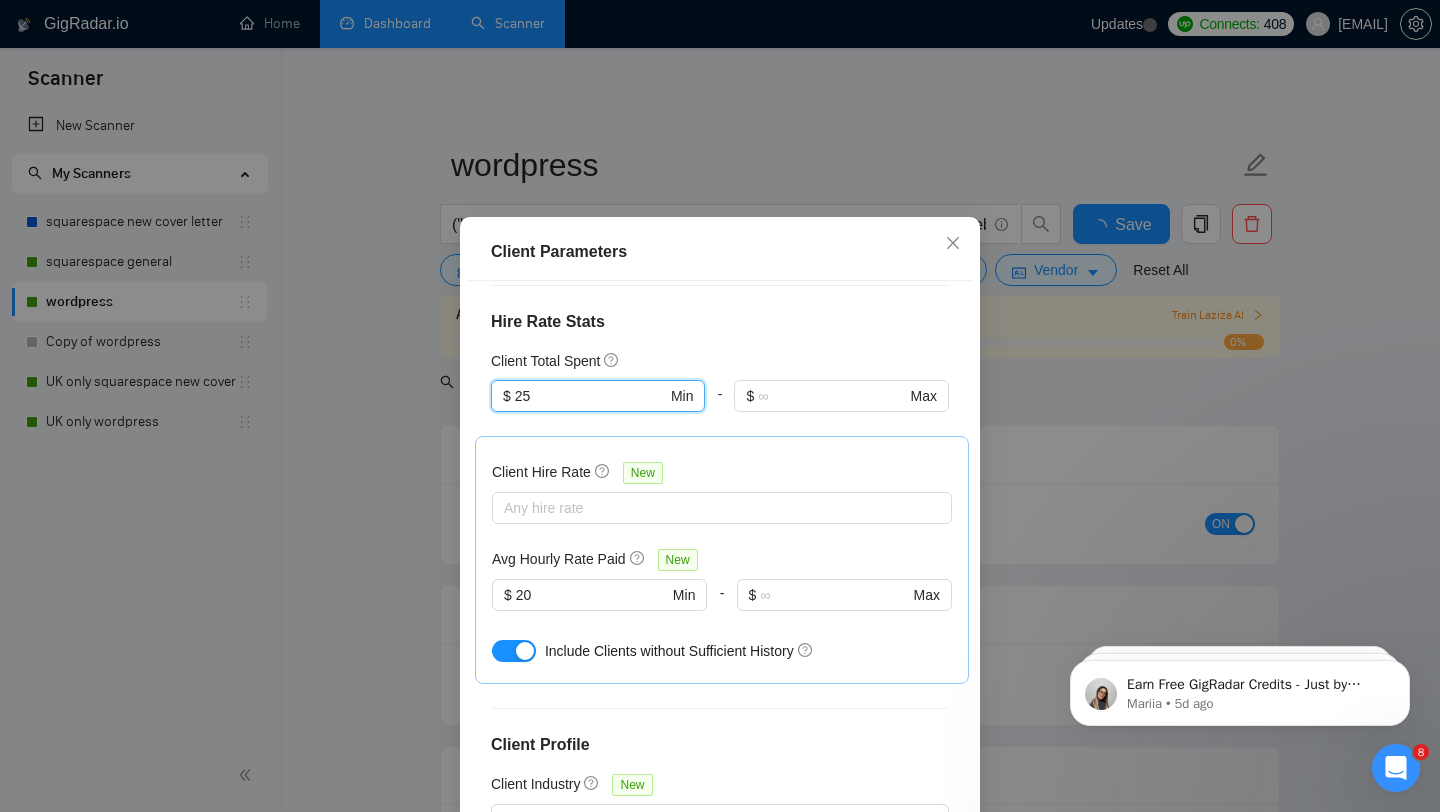 type 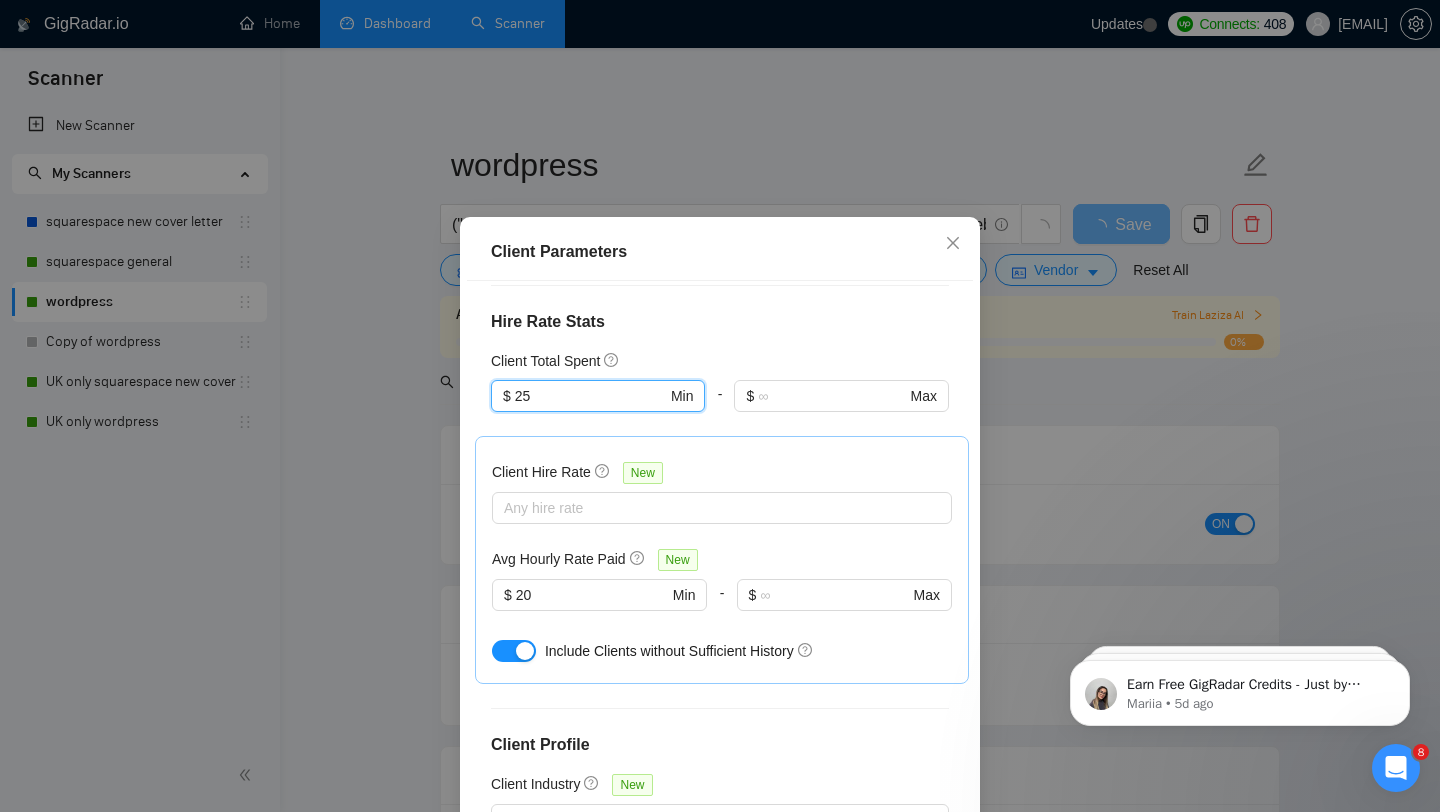 type on "2" 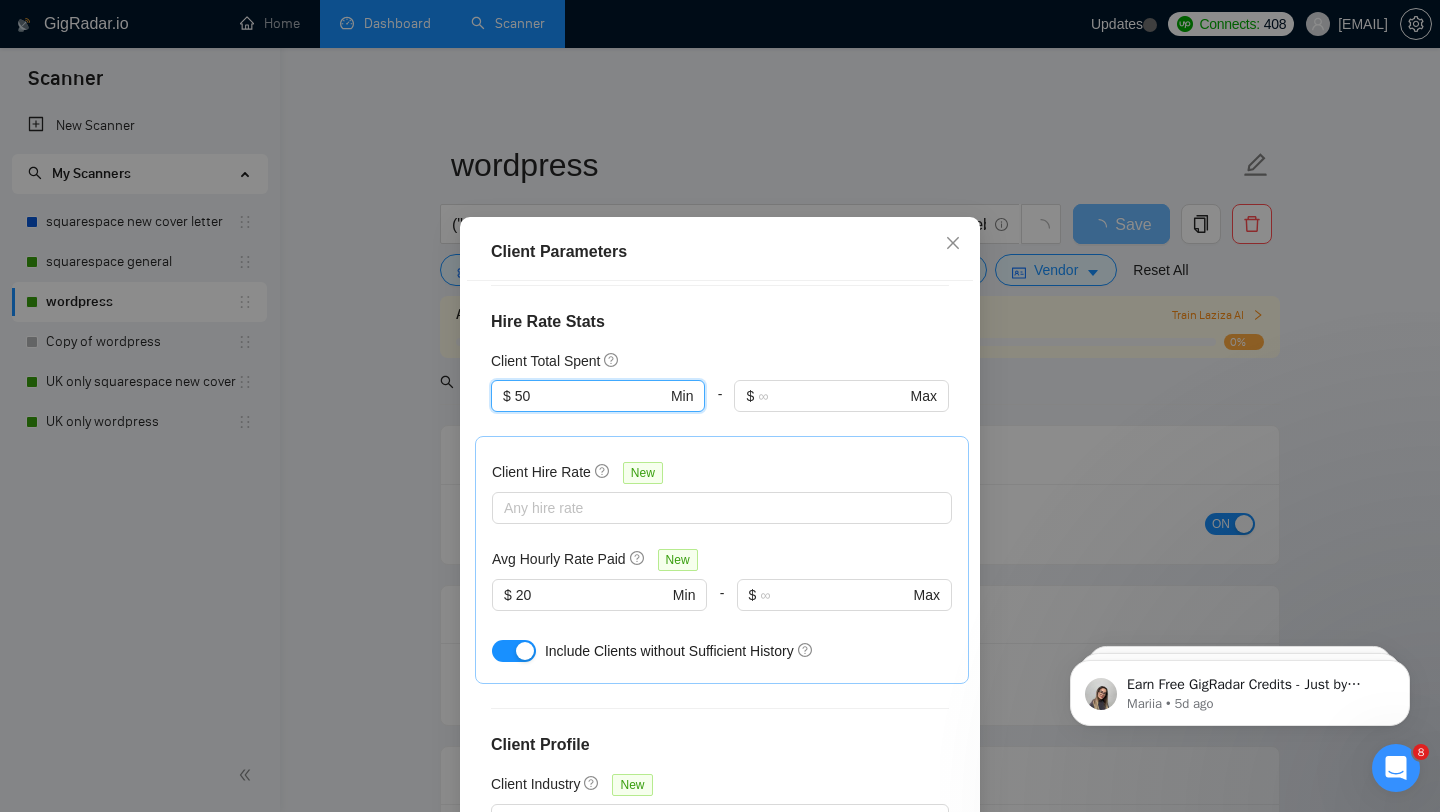 type on "50" 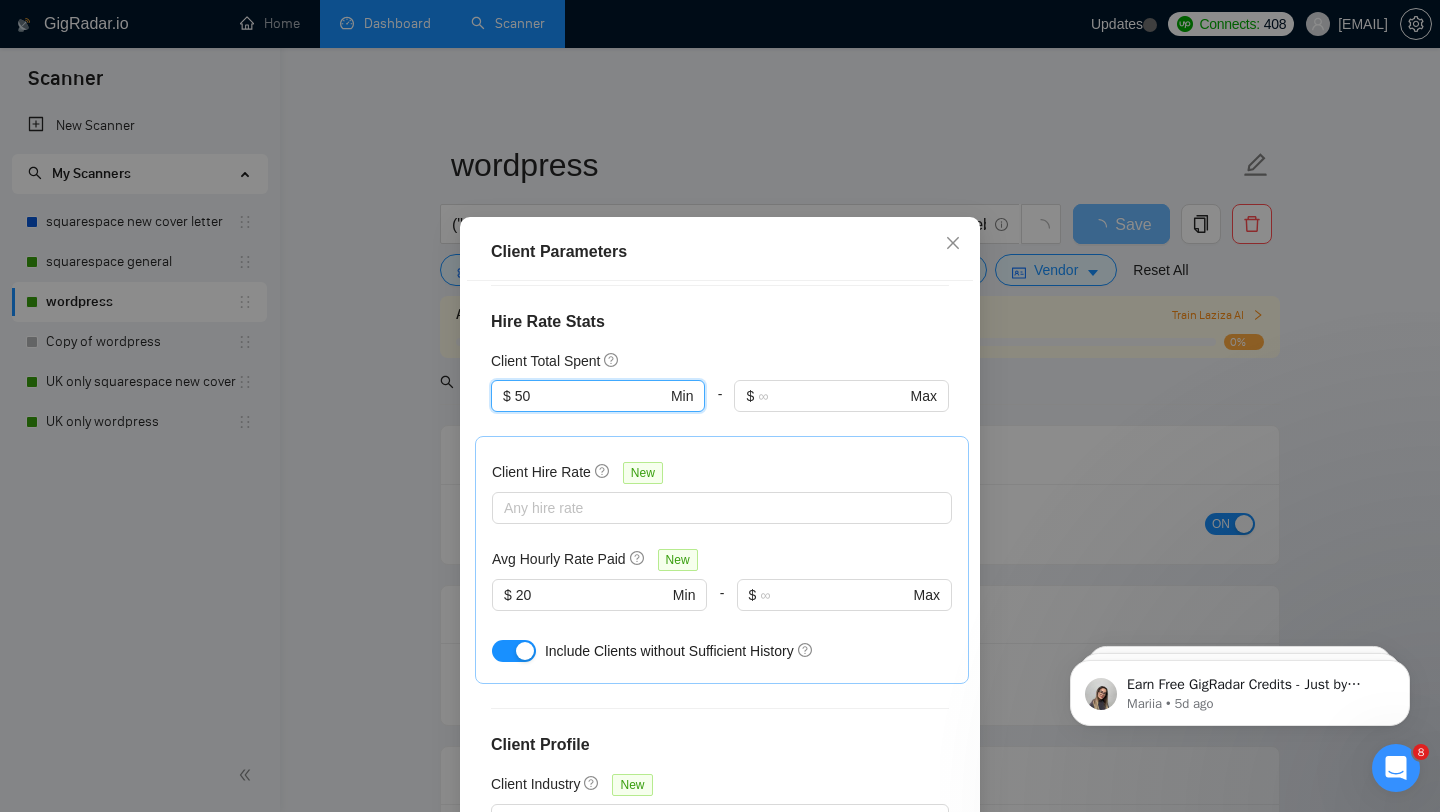 click on "Client Location Include Client Countries   Select Exclude Client Countries [COUNTRY] [COUNTRY]   Client Rating Client Min Average Feedback Include clients with no feedback Client Payment Details Payment Verified Hire Rate Stats   Client Total Spent 50 $ 50 Min - $ Max Client Hire Rate New   Any hire rate   Avg Hourly Rate Paid New $ 20 Min - $ Max Include Clients without Sufficient History Client Profile Client Industry New   Any industry Client Company Size   Any company size Enterprise Clients New   Any clients" at bounding box center [720, 565] 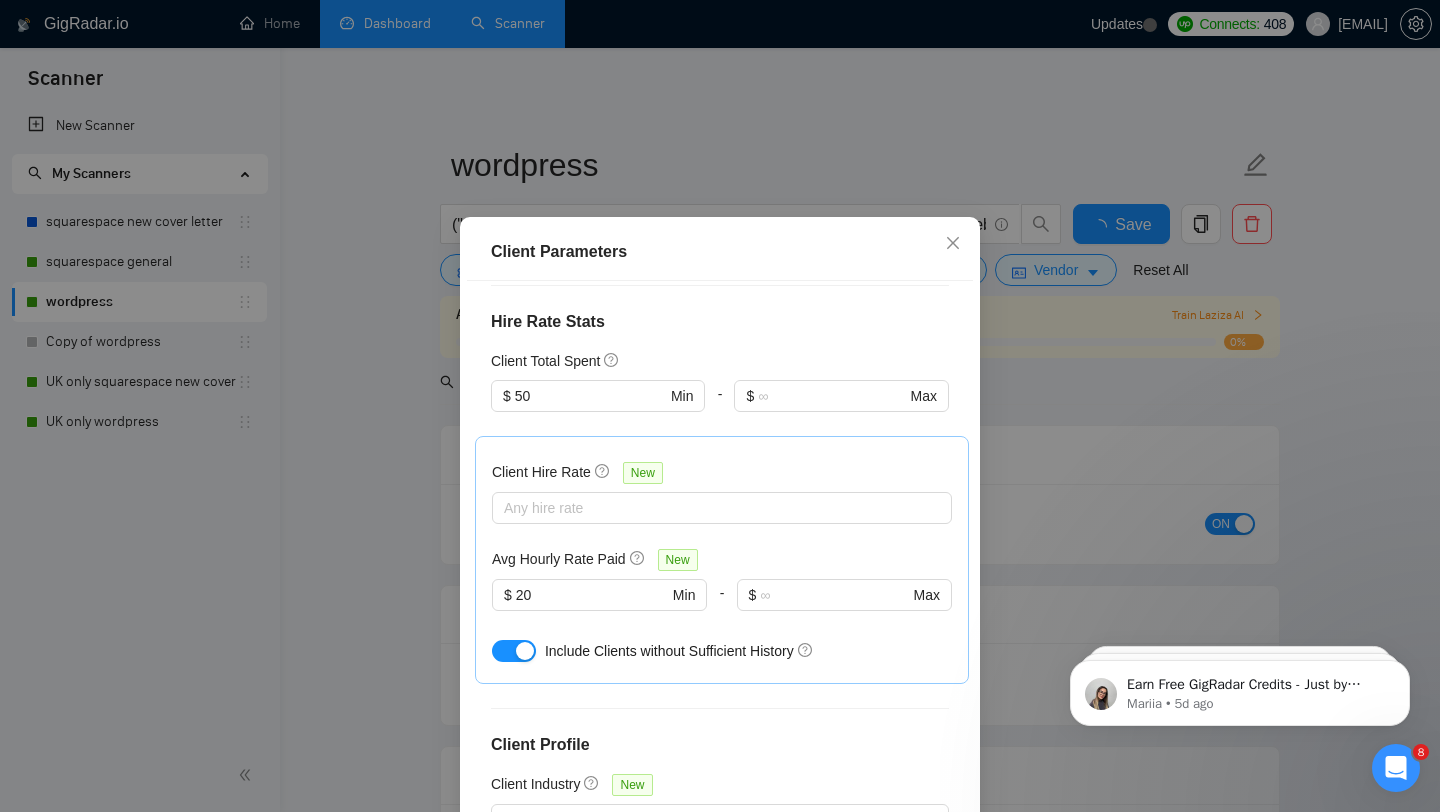 scroll, scrollTop: 678, scrollLeft: 0, axis: vertical 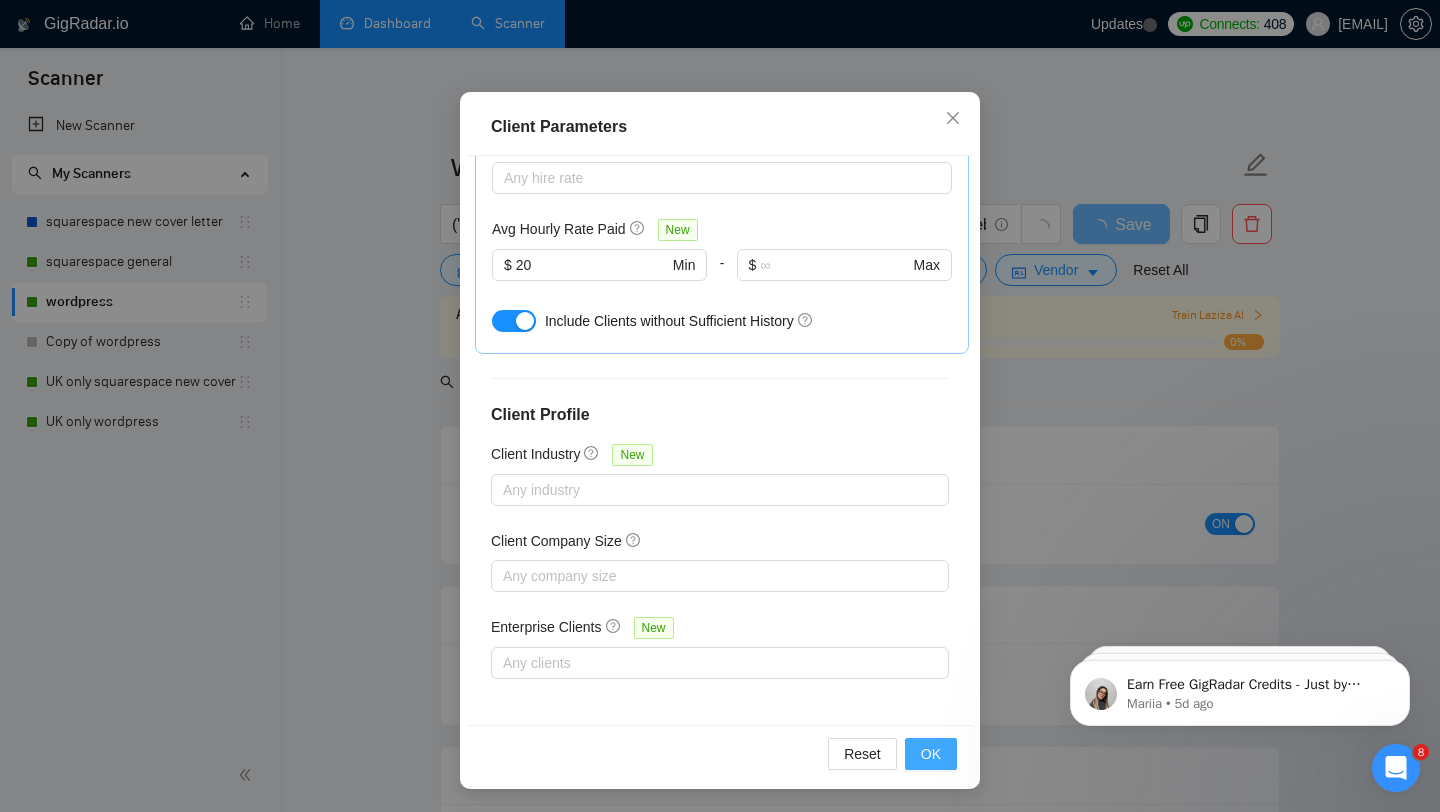 click on "OK" at bounding box center (931, 754) 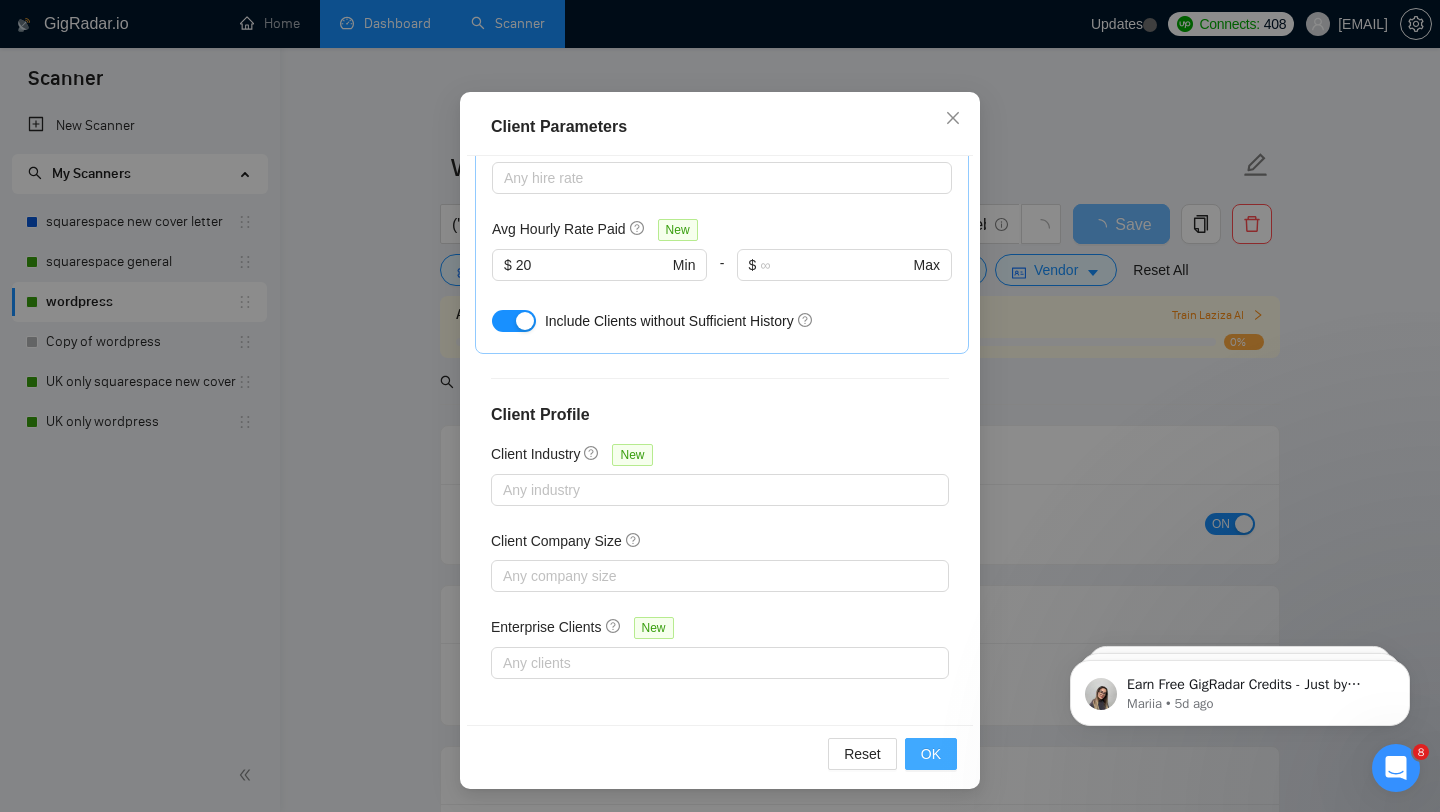 scroll, scrollTop: 28, scrollLeft: 0, axis: vertical 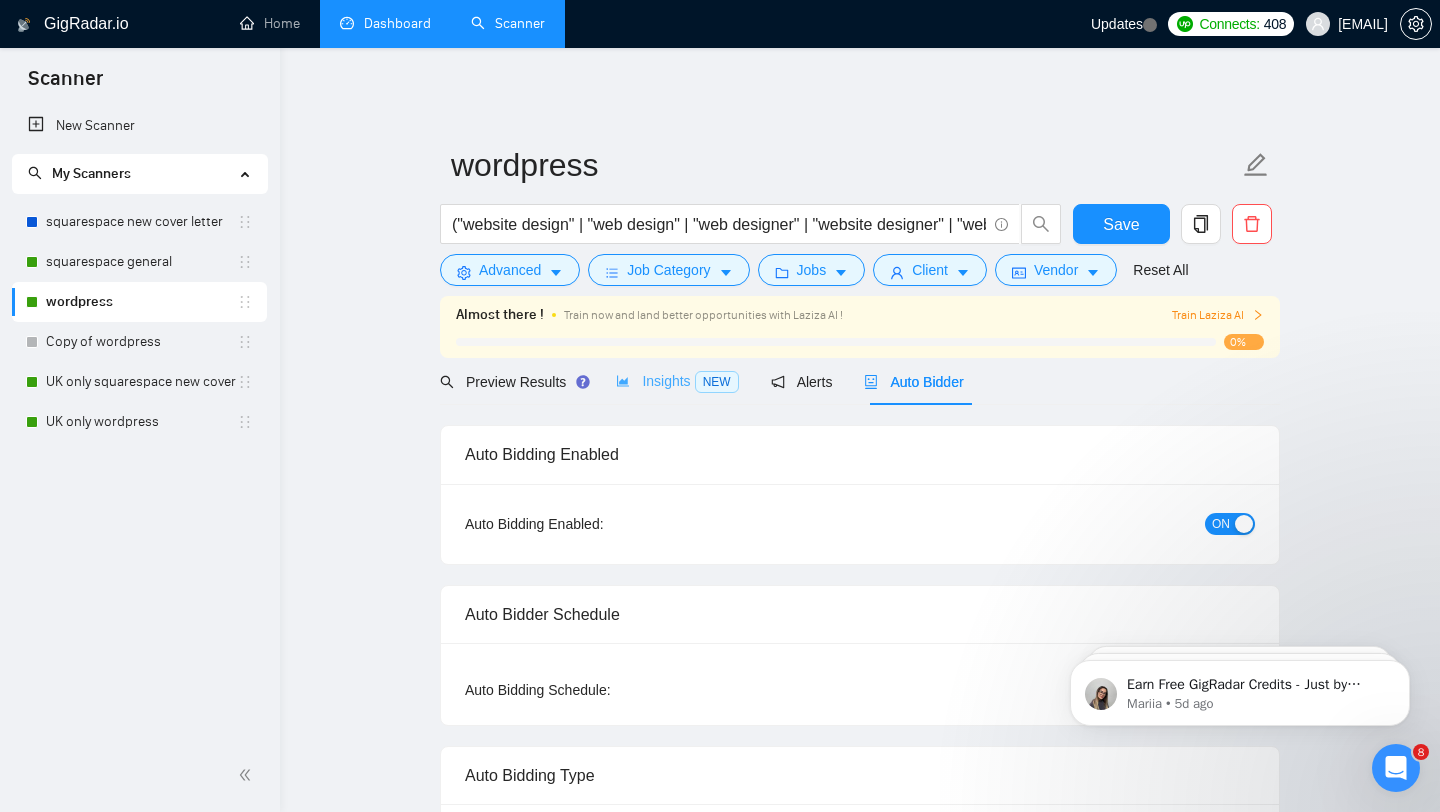 click on "Insights NEW" at bounding box center [677, 381] 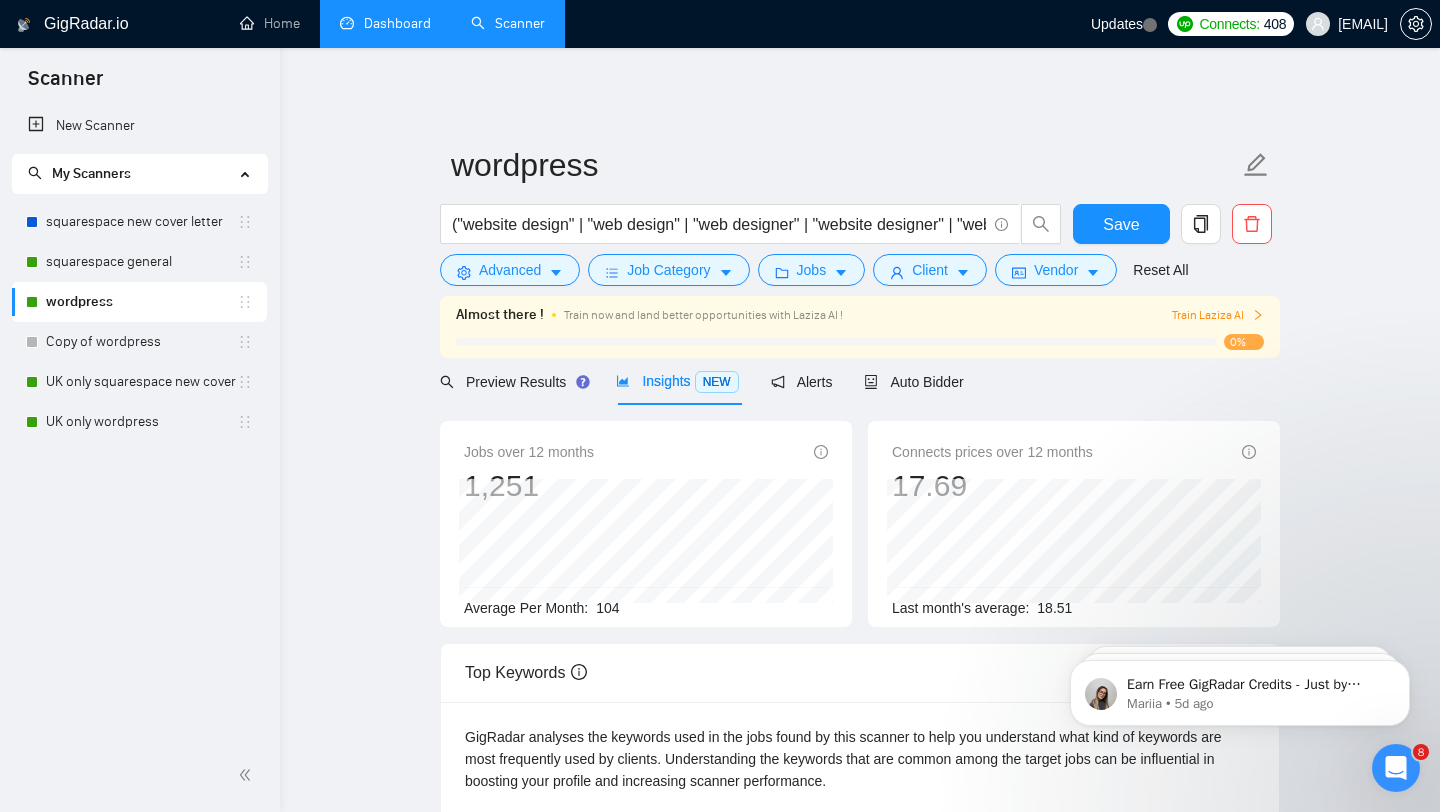 click on "Dashboard" at bounding box center (385, 23) 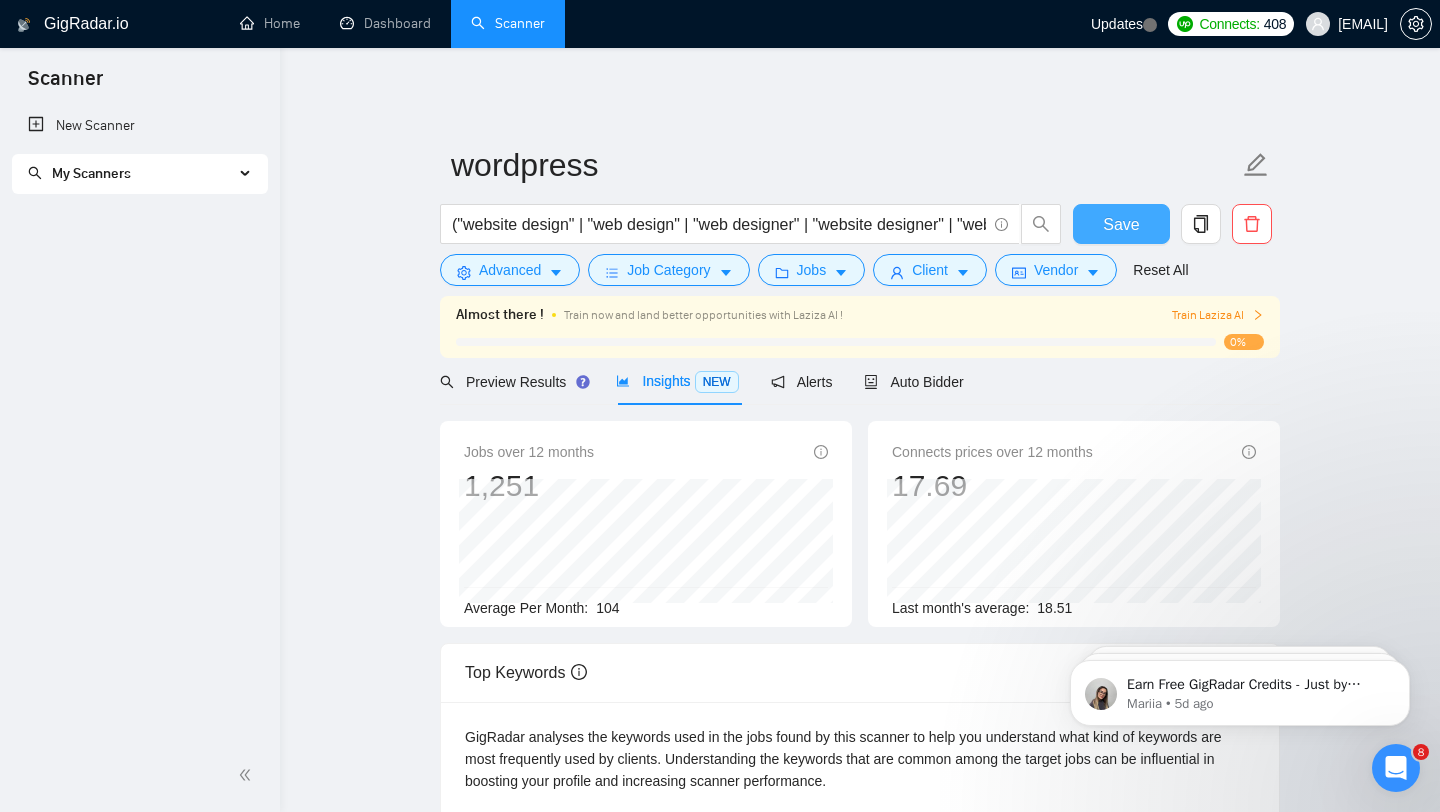 click on "Save" at bounding box center (1121, 224) 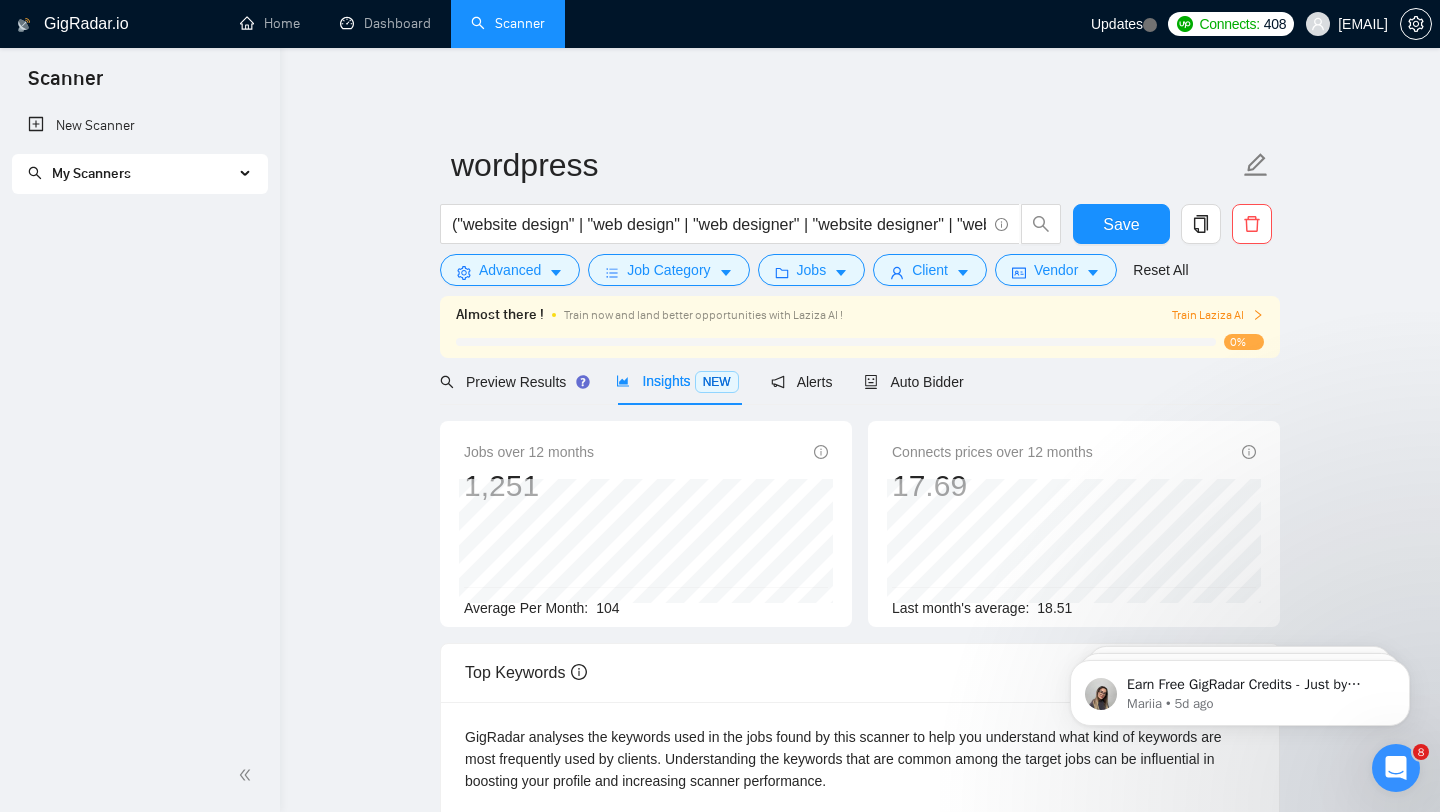 click on "My Scanners" at bounding box center [131, 174] 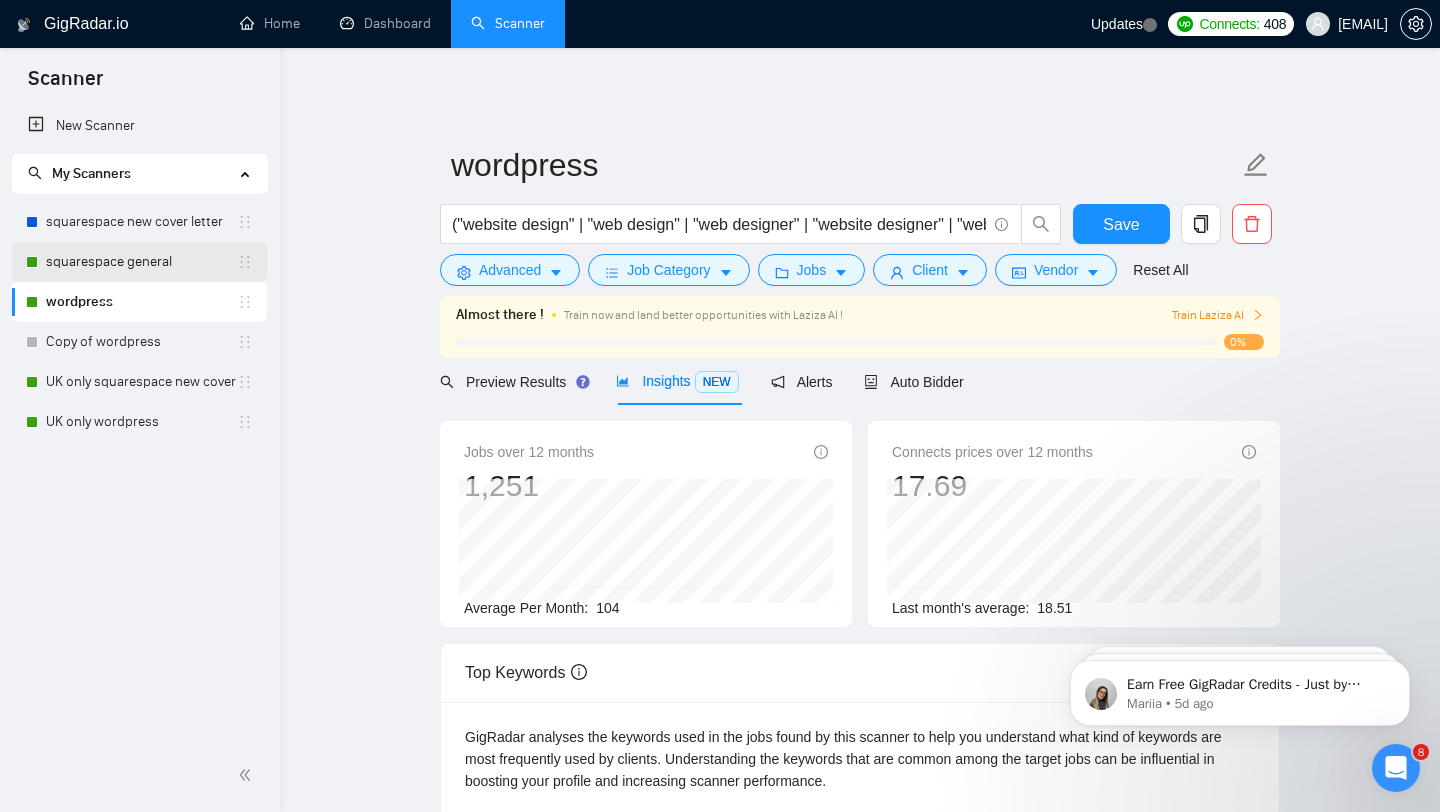 click on "squarespace general" at bounding box center [141, 262] 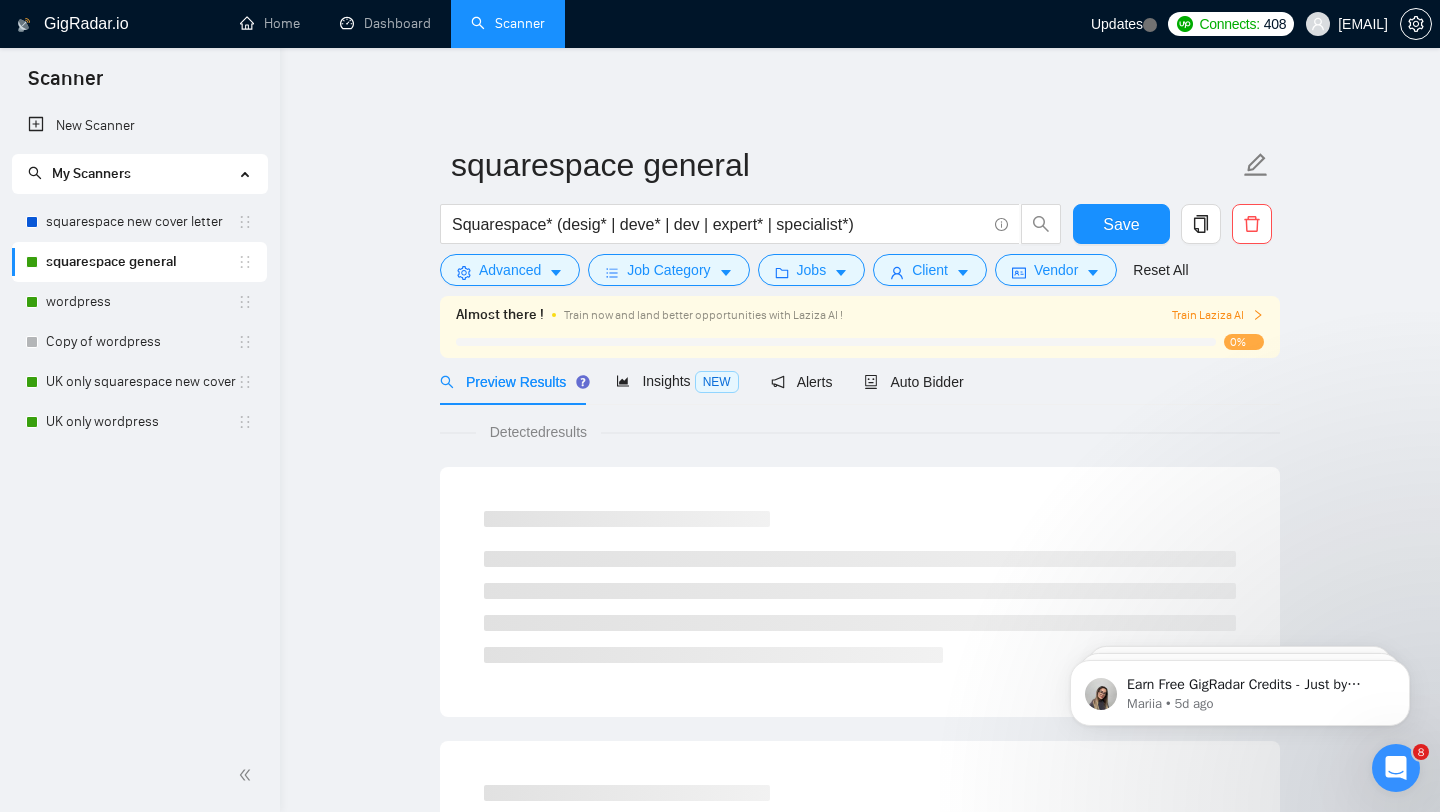 scroll, scrollTop: 0, scrollLeft: 0, axis: both 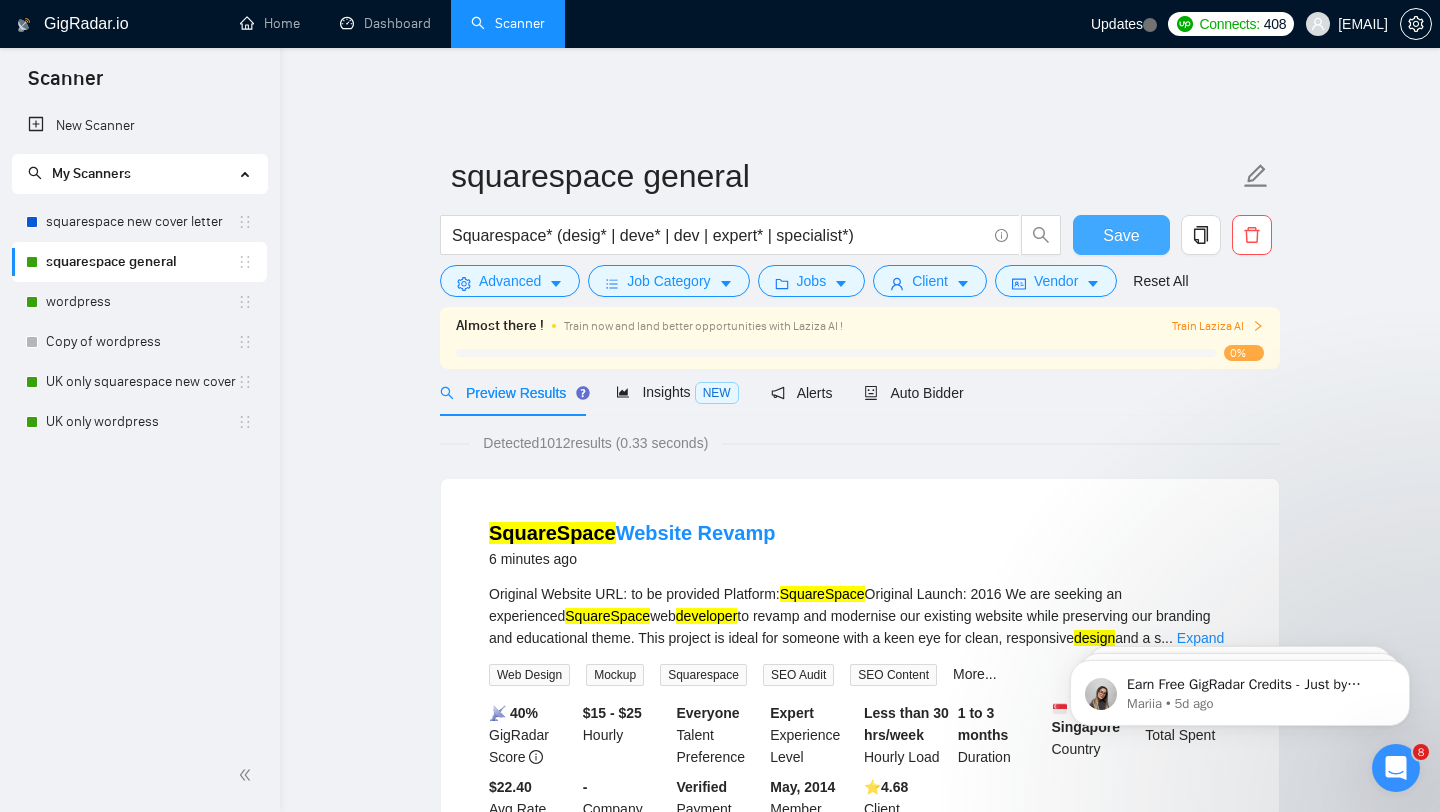 click on "Save" at bounding box center (1121, 235) 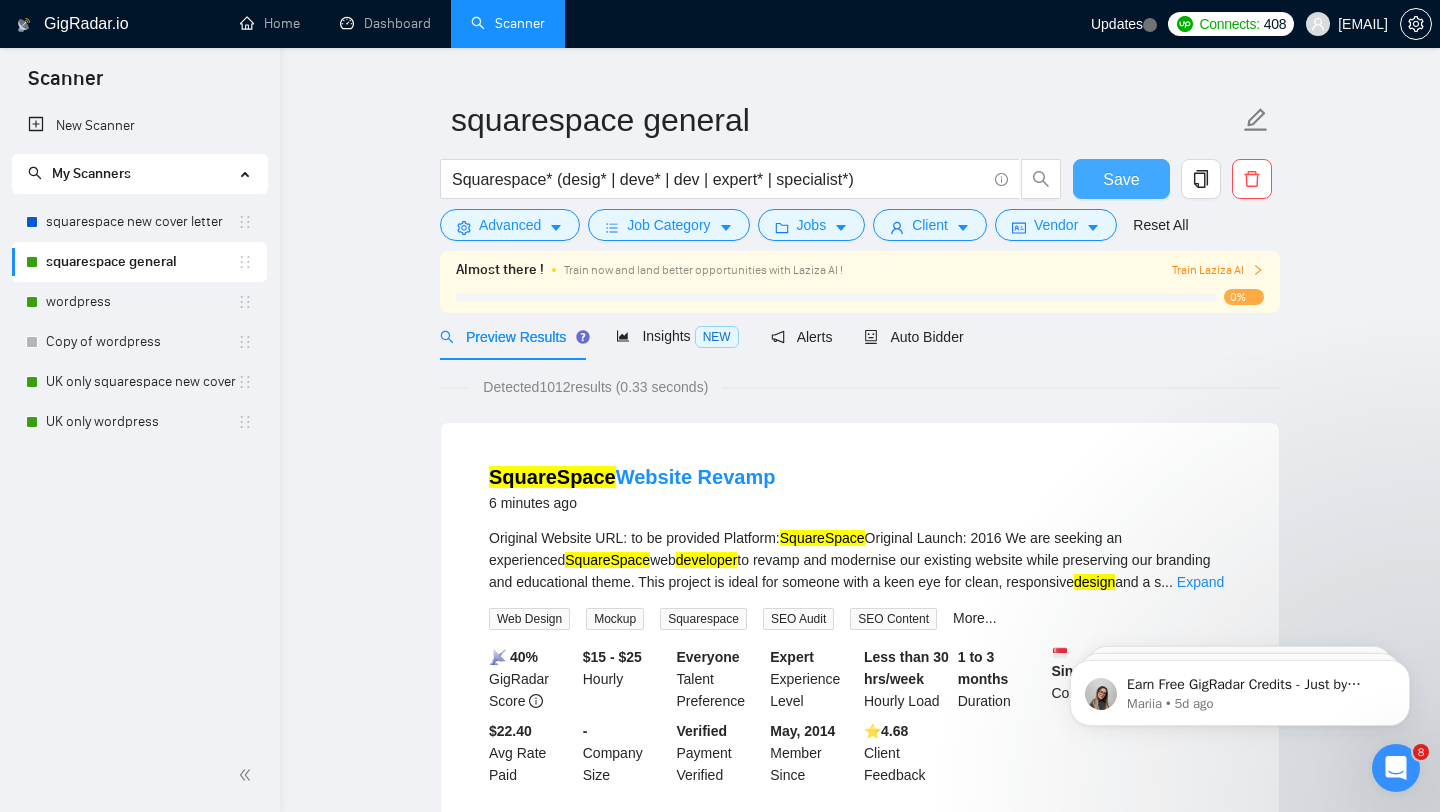 scroll, scrollTop: 60, scrollLeft: 0, axis: vertical 